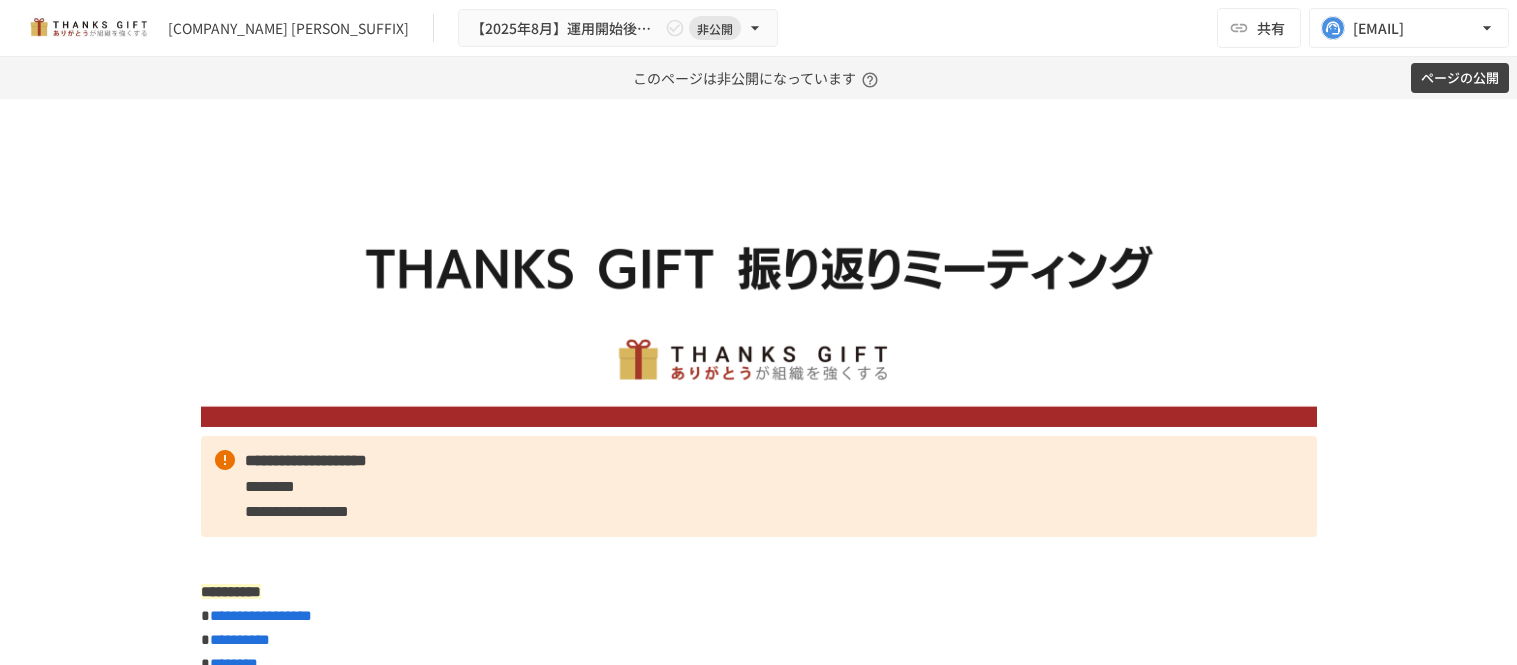 scroll, scrollTop: 0, scrollLeft: 0, axis: both 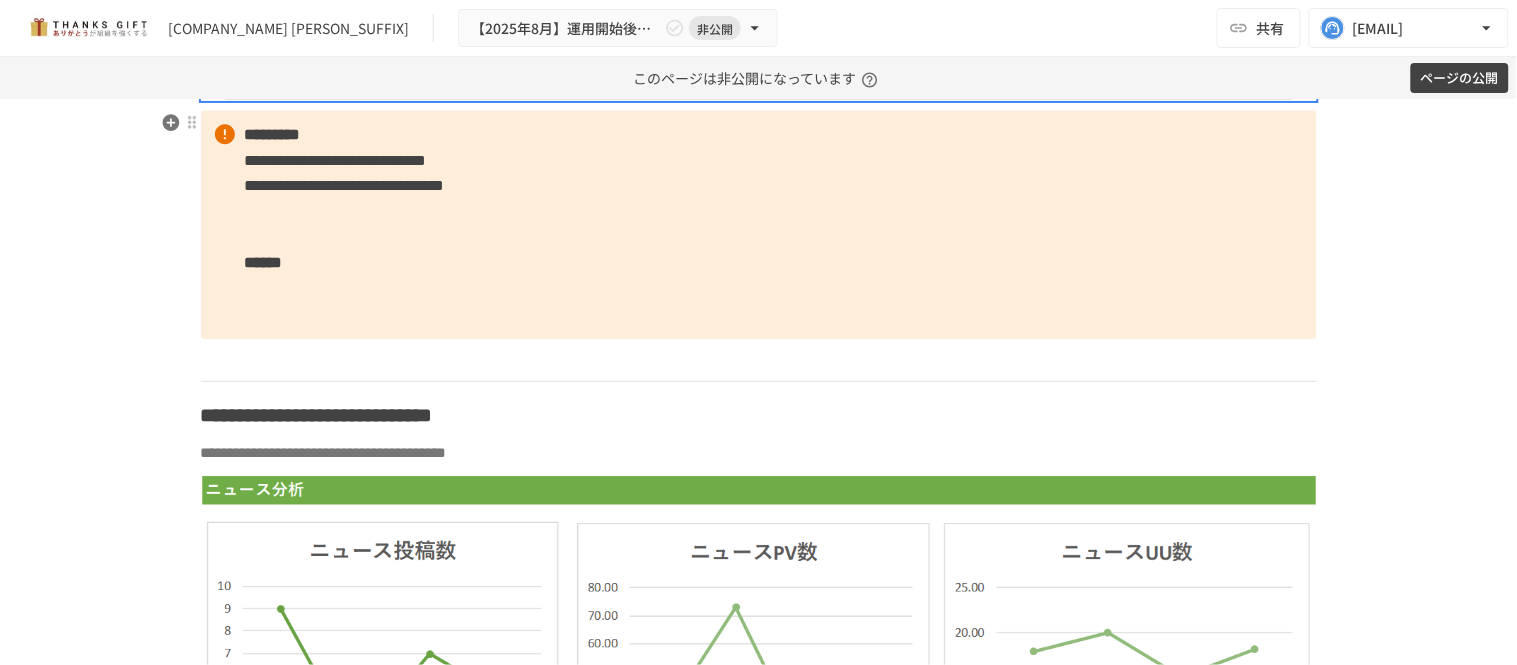 click on "[FIRST] [LAST] [STREET]" at bounding box center (759, 224) 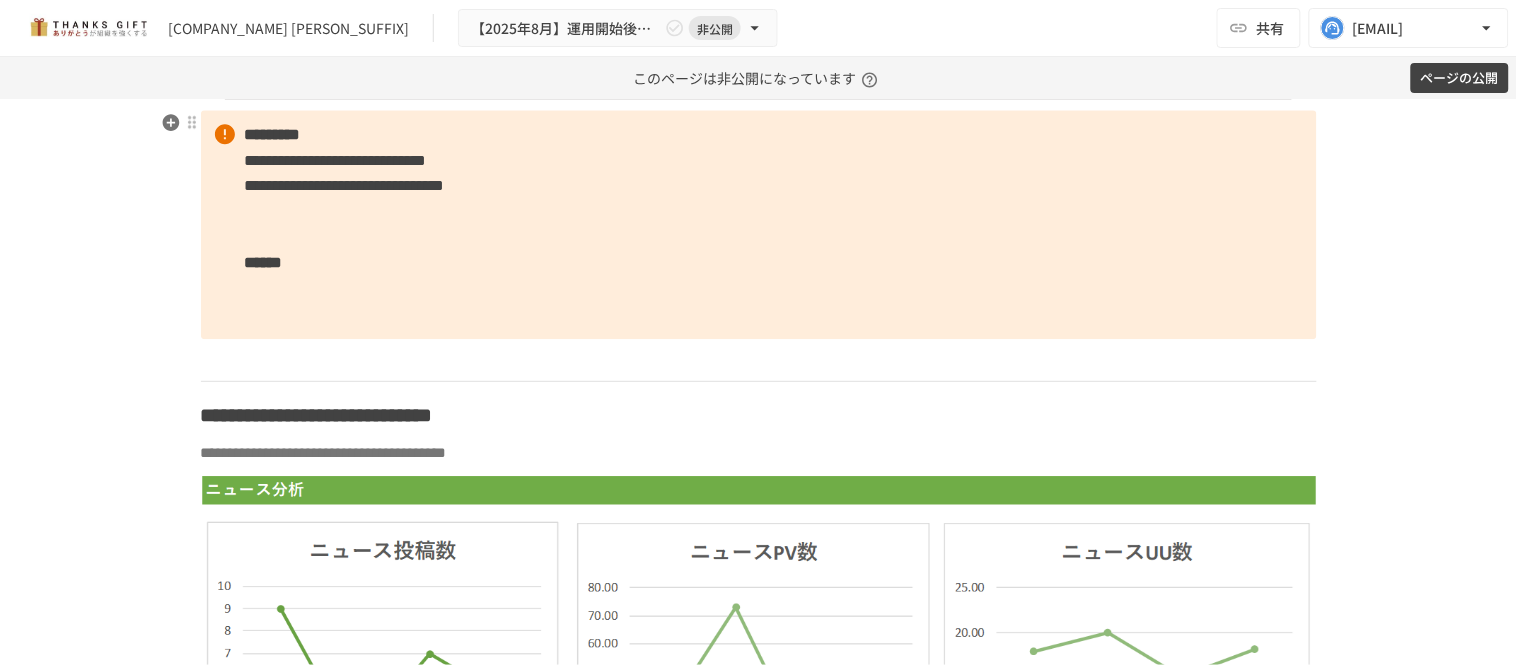 click on "[FIRST] [LAST] [STREET]" at bounding box center (759, 224) 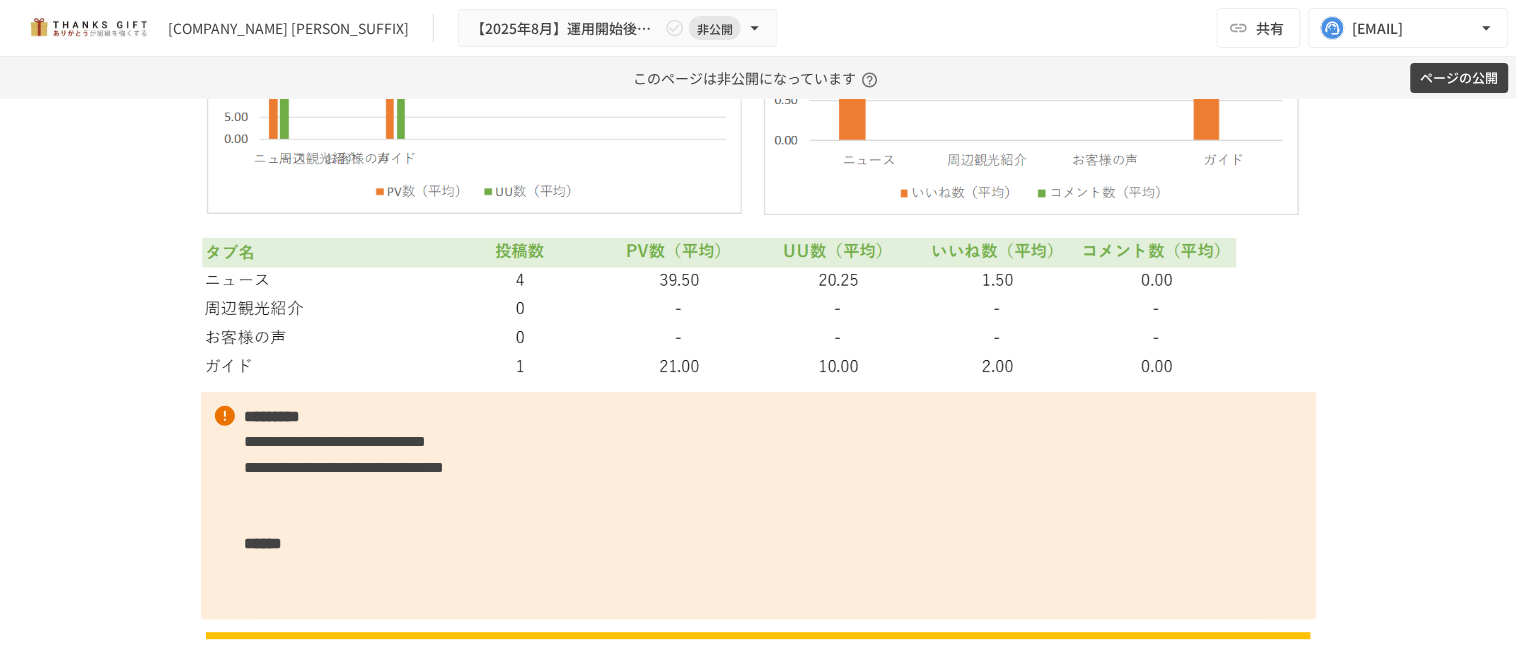 scroll, scrollTop: 6453, scrollLeft: 0, axis: vertical 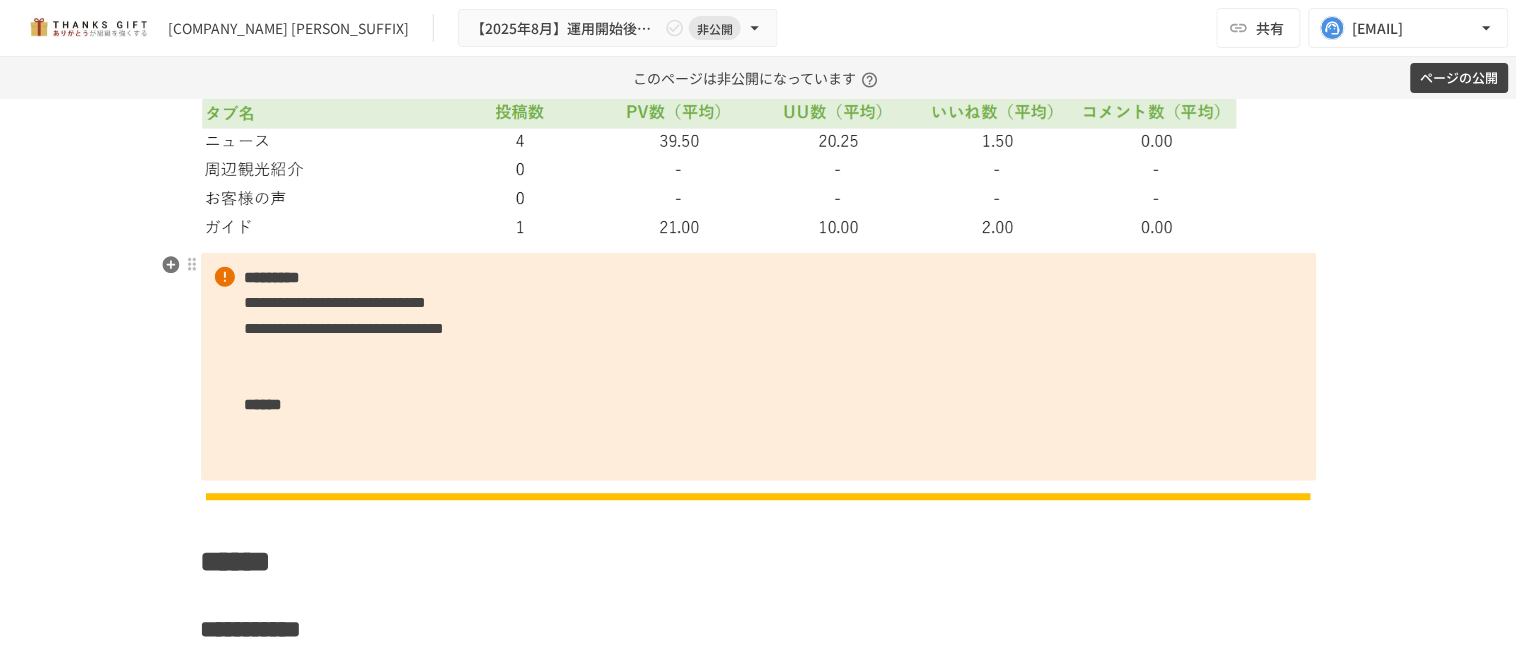 click on "[FIRST] [LAST] [STREET]" at bounding box center (759, 367) 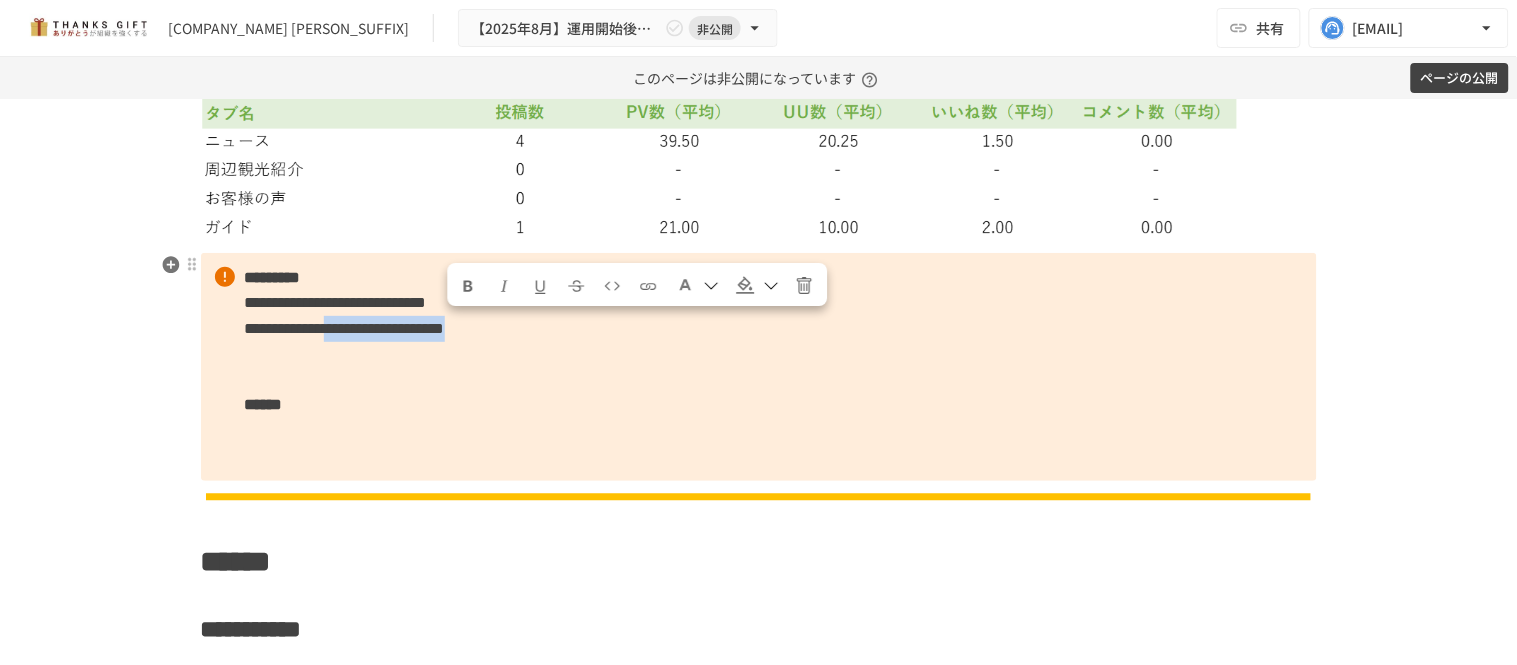 drag, startPoint x: 788, startPoint y: 332, endPoint x: 444, endPoint y: 317, distance: 344.32687 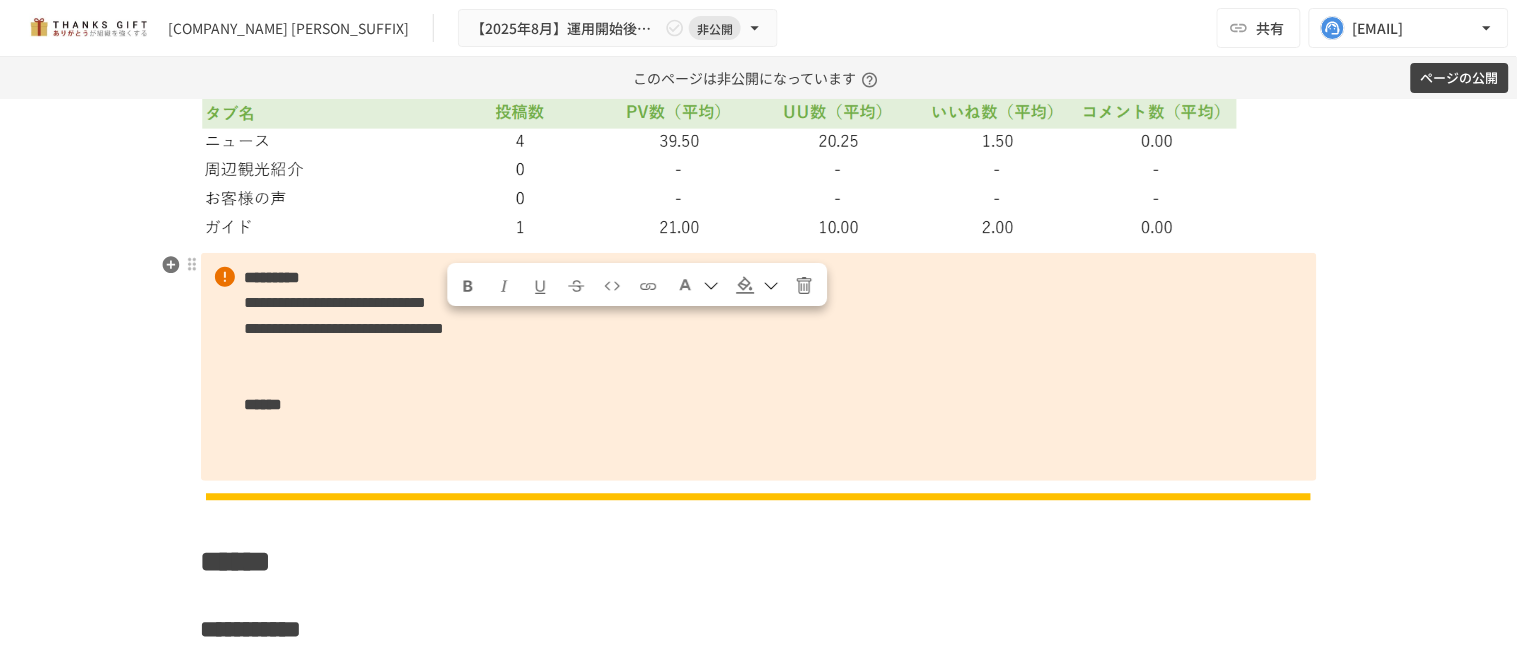 click on "[FIRST] [LAST] [STREET]" at bounding box center (759, 367) 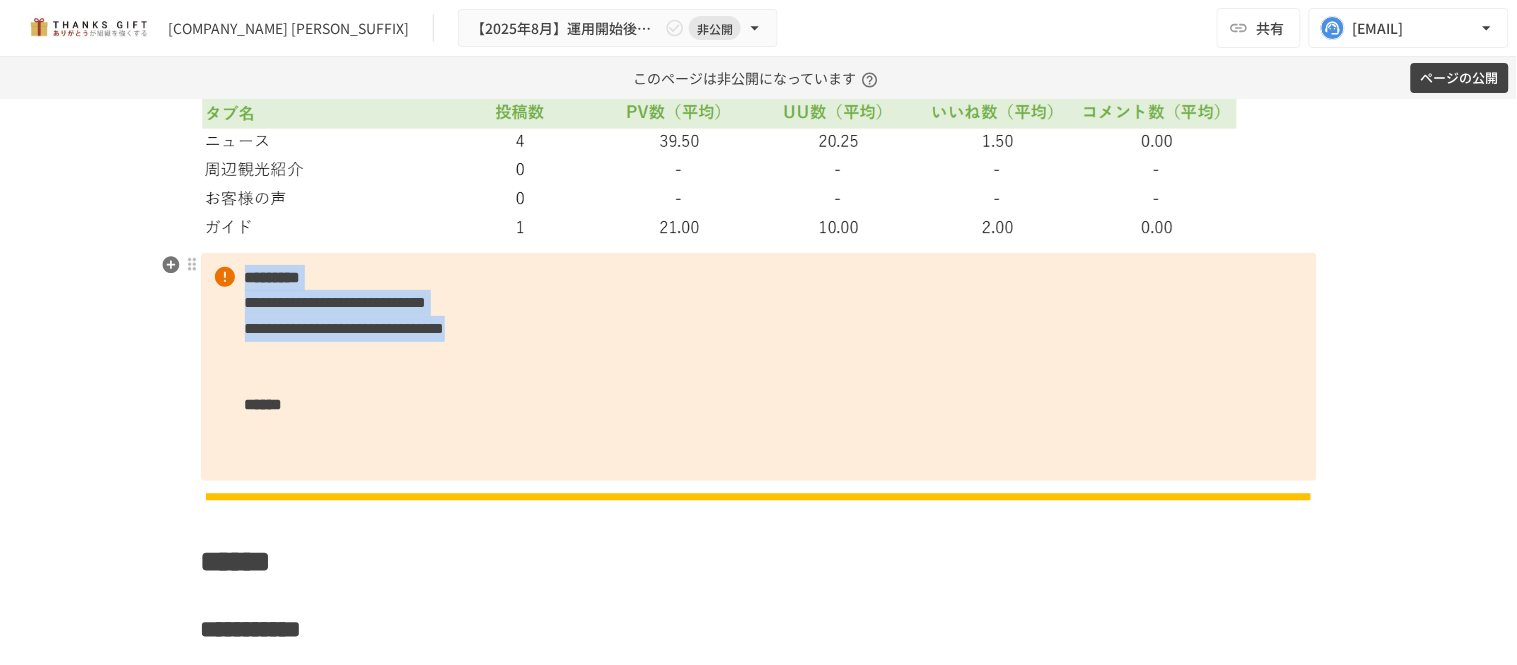 drag, startPoint x: 771, startPoint y: 336, endPoint x: 770, endPoint y: 274, distance: 62.008064 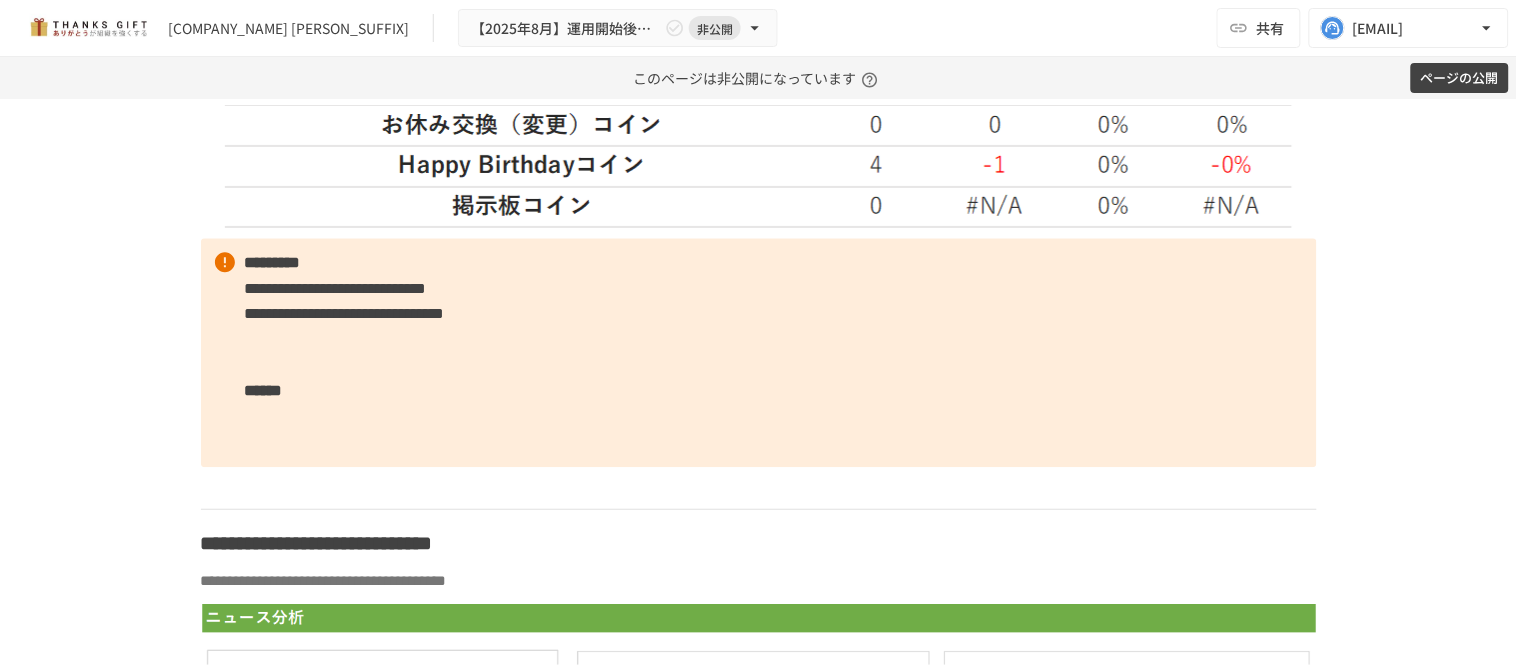 scroll, scrollTop: 5120, scrollLeft: 0, axis: vertical 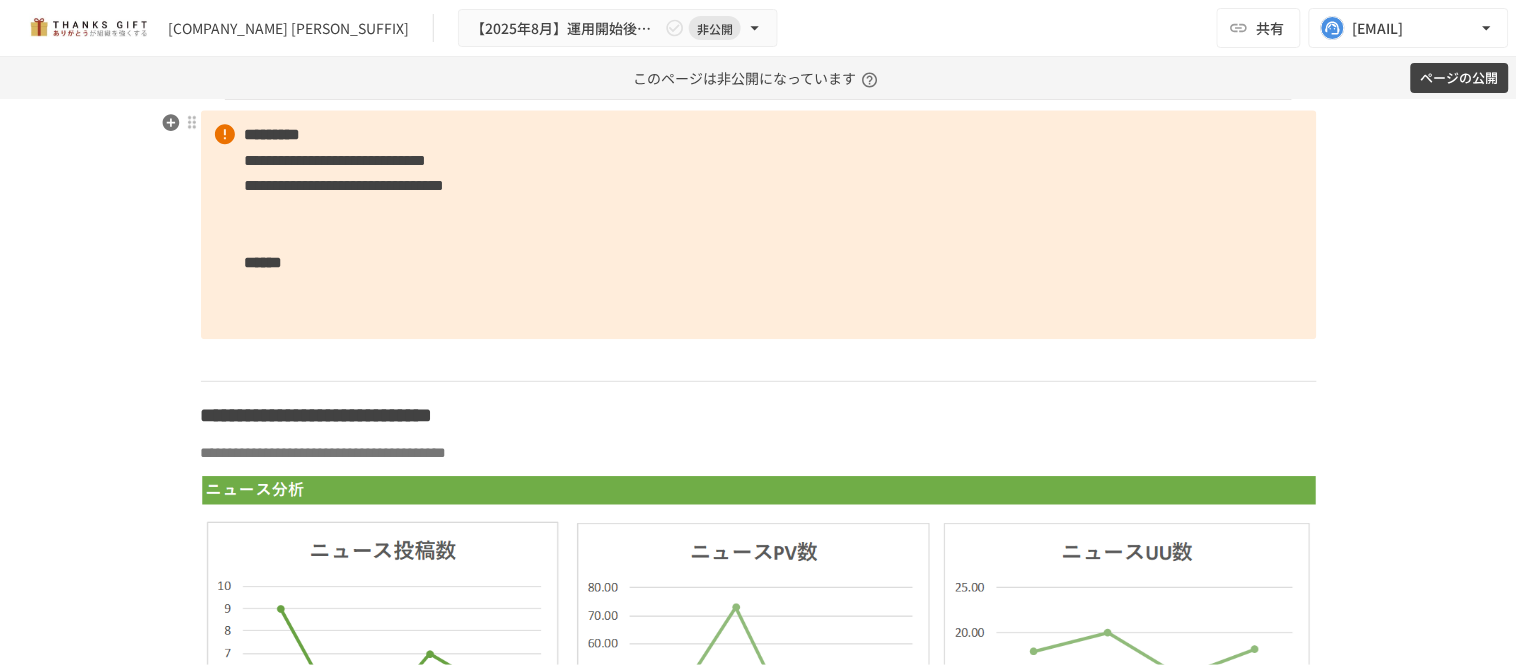 click on "[FIRST] [LAST] [STREET]" at bounding box center (759, 224) 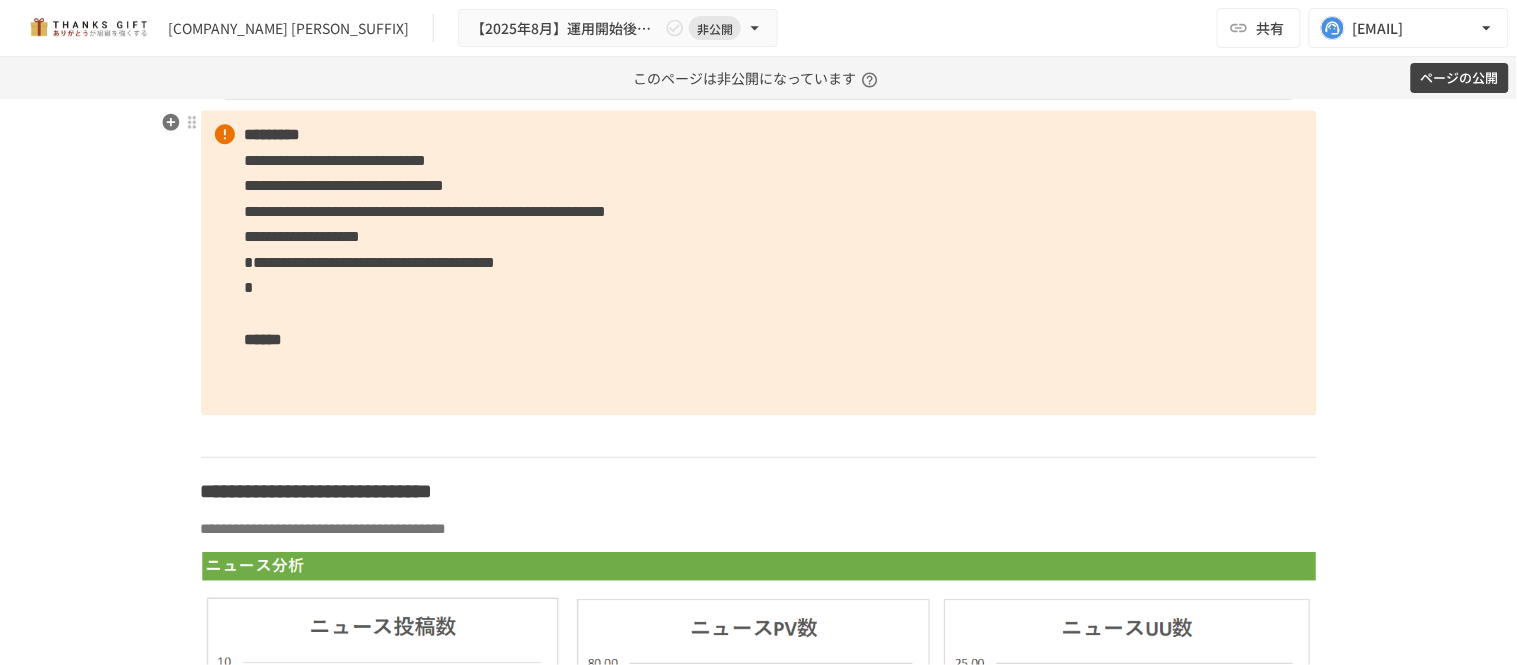 click on "**********" at bounding box center [370, 262] 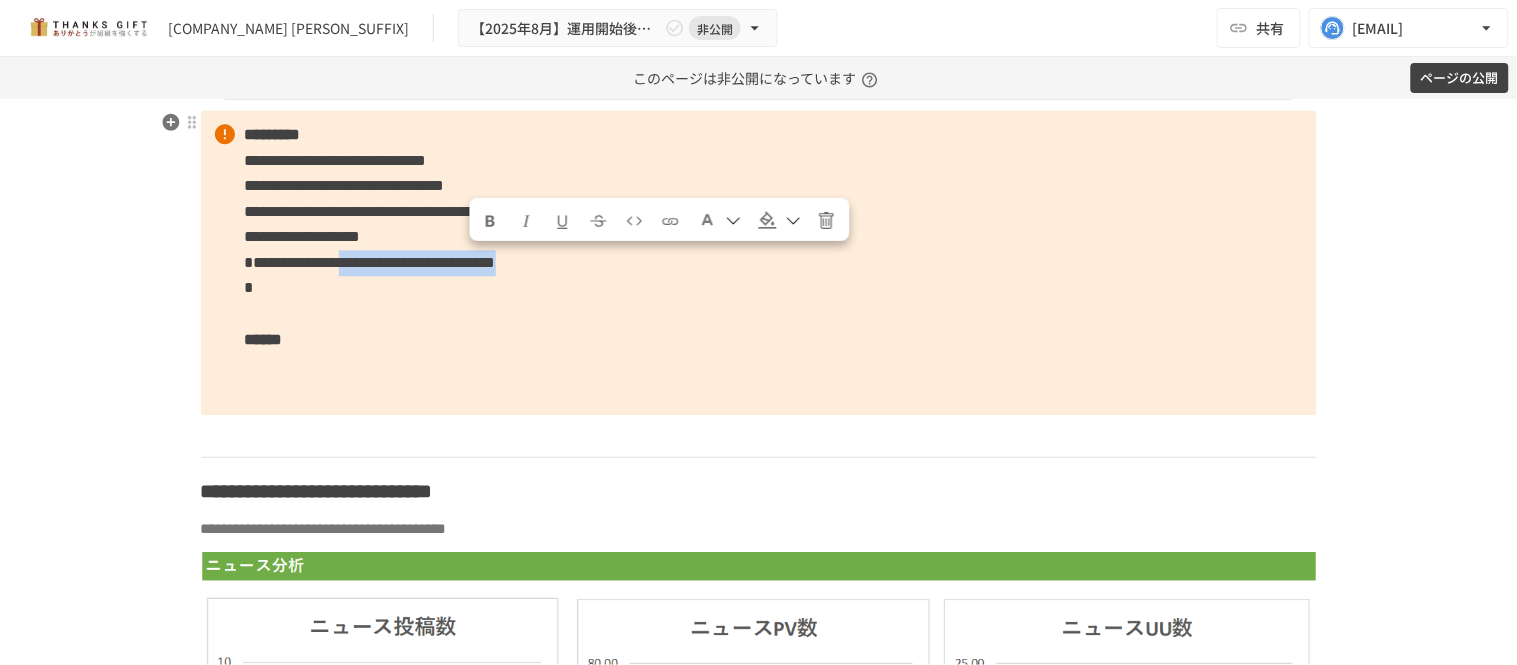 drag, startPoint x: 465, startPoint y: 265, endPoint x: 896, endPoint y: 267, distance: 431.00464 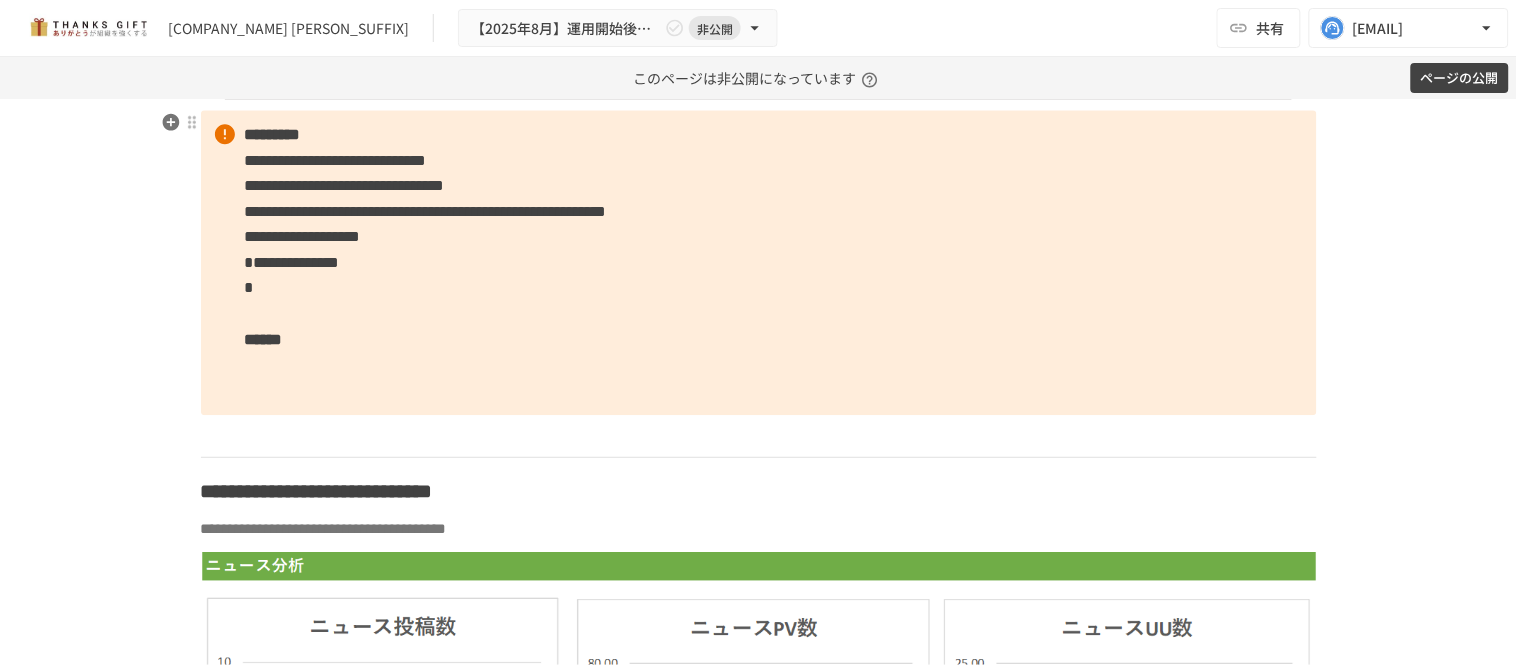 click on "**********" at bounding box center [292, 262] 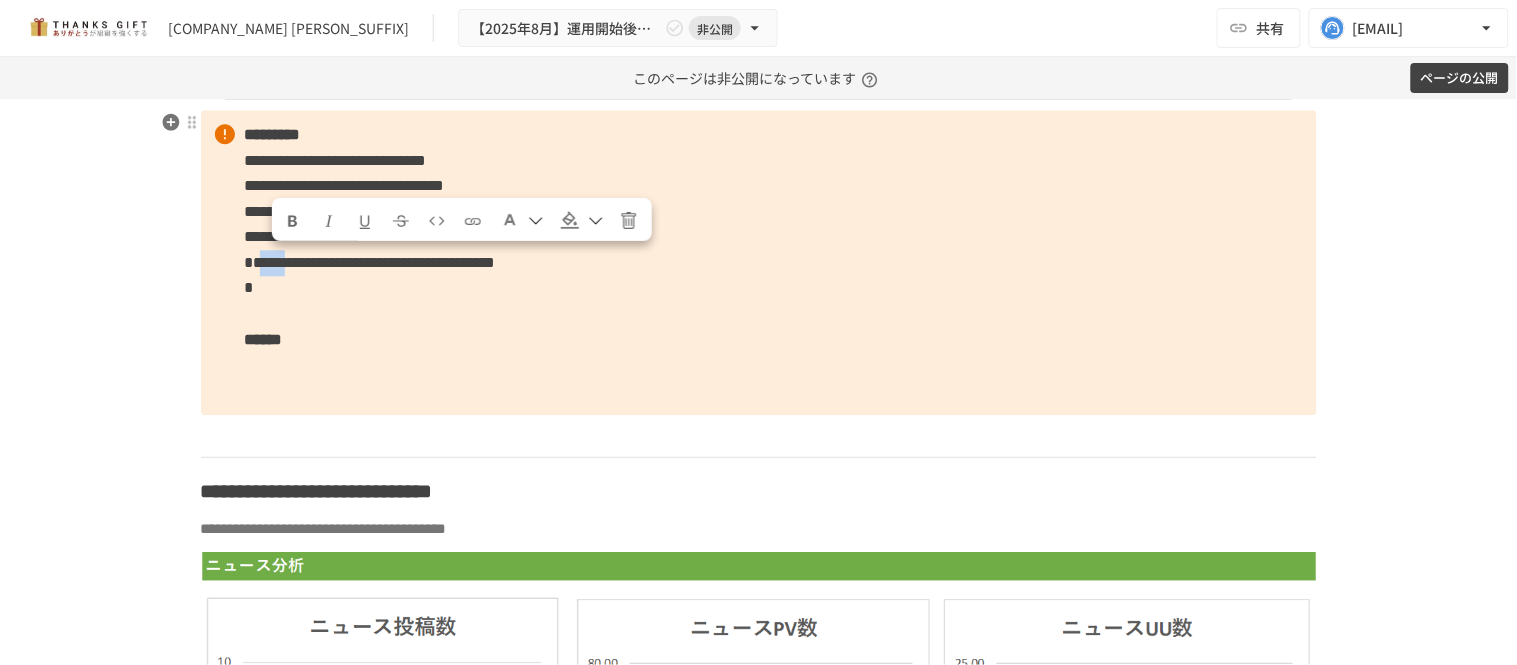 drag, startPoint x: 330, startPoint y: 265, endPoint x: 264, endPoint y: 263, distance: 66.0303 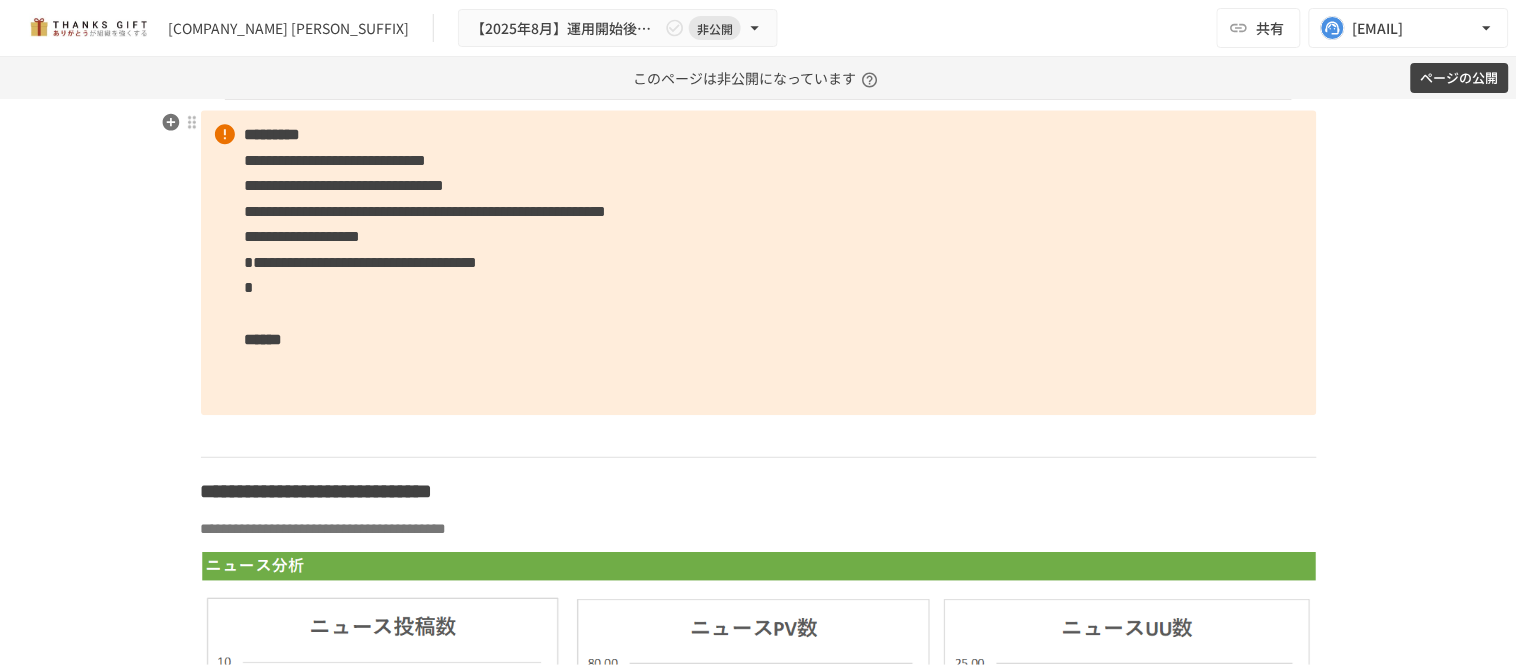 click on "**********" at bounding box center (361, 262) 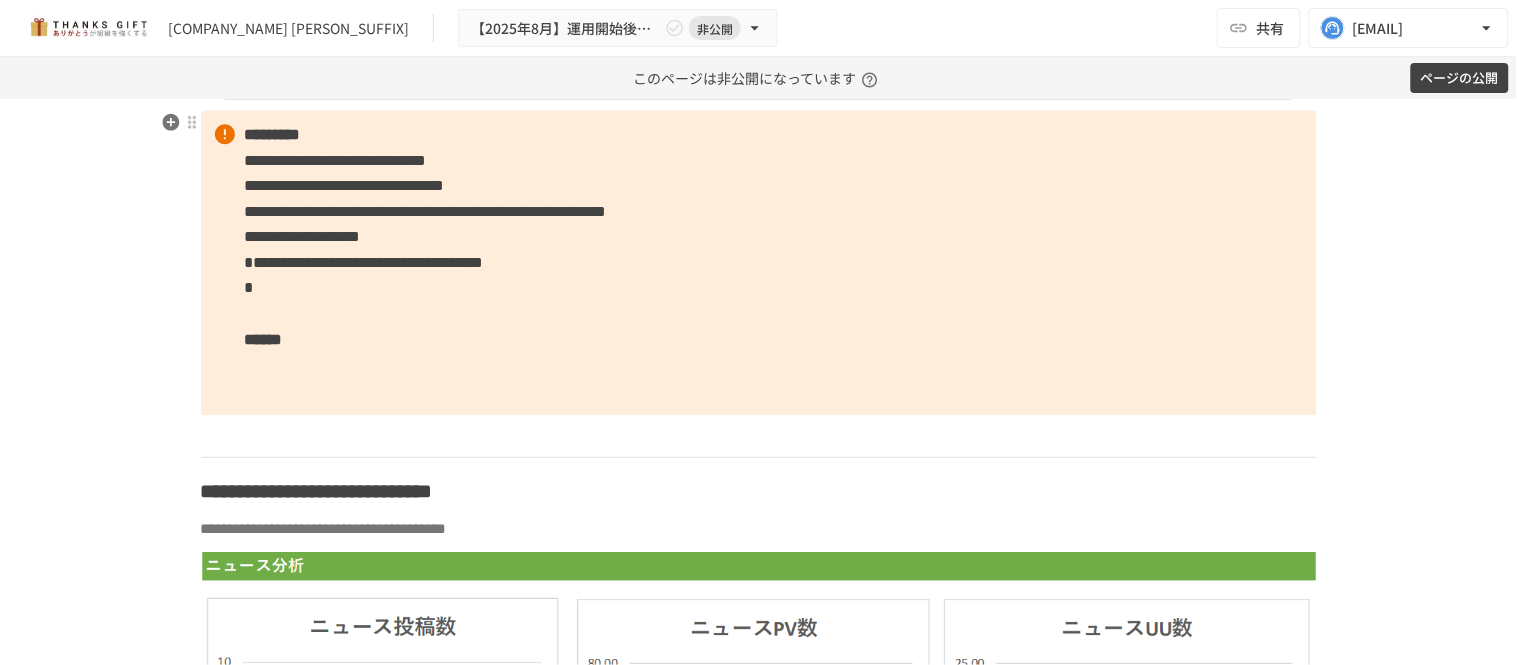 click on "**********" at bounding box center (759, 263) 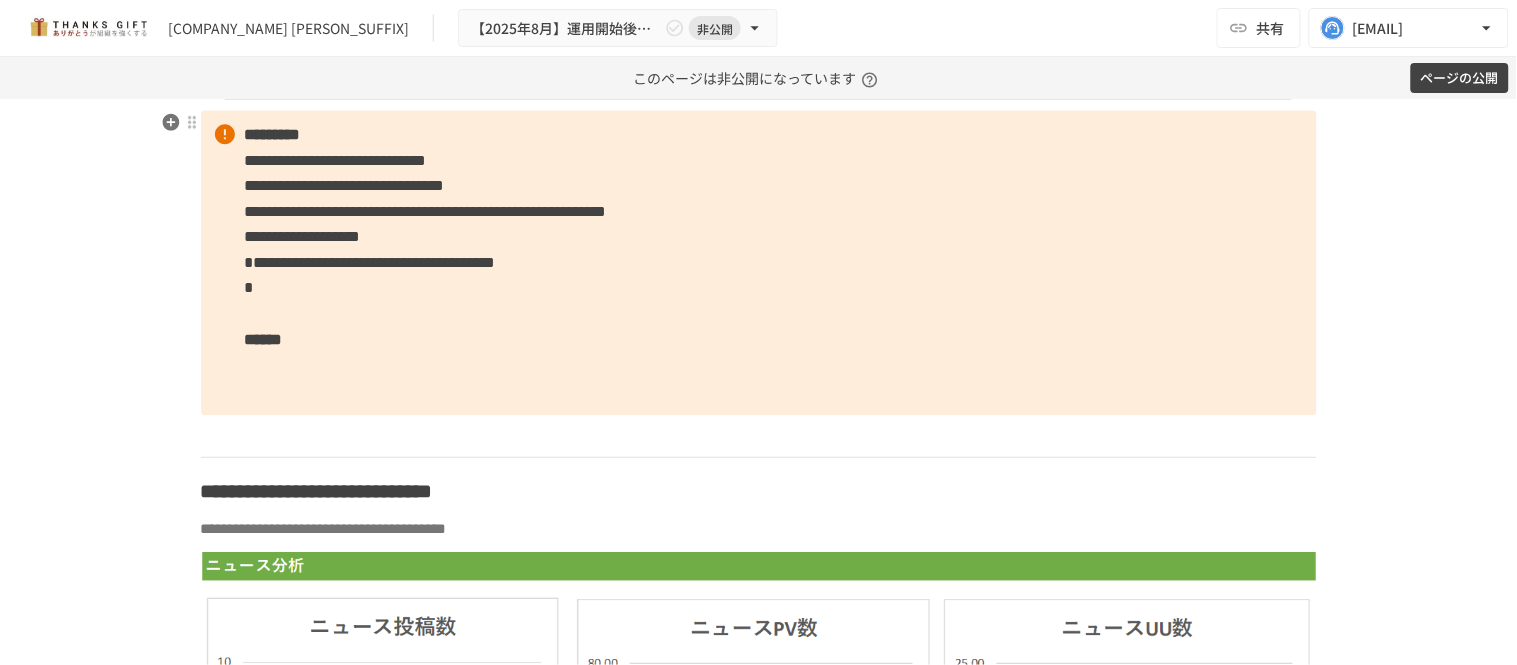 click on "**********" at bounding box center (759, 263) 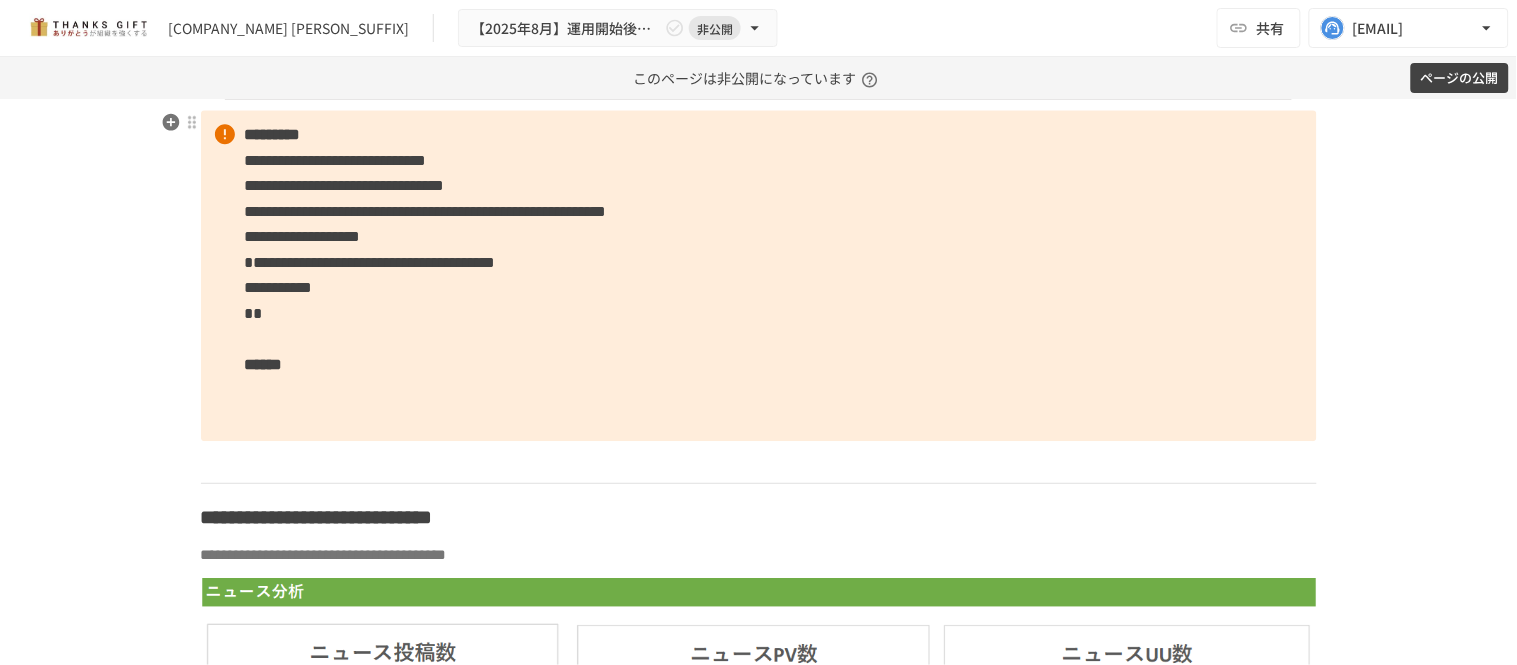 click on "**********" at bounding box center [759, 275] 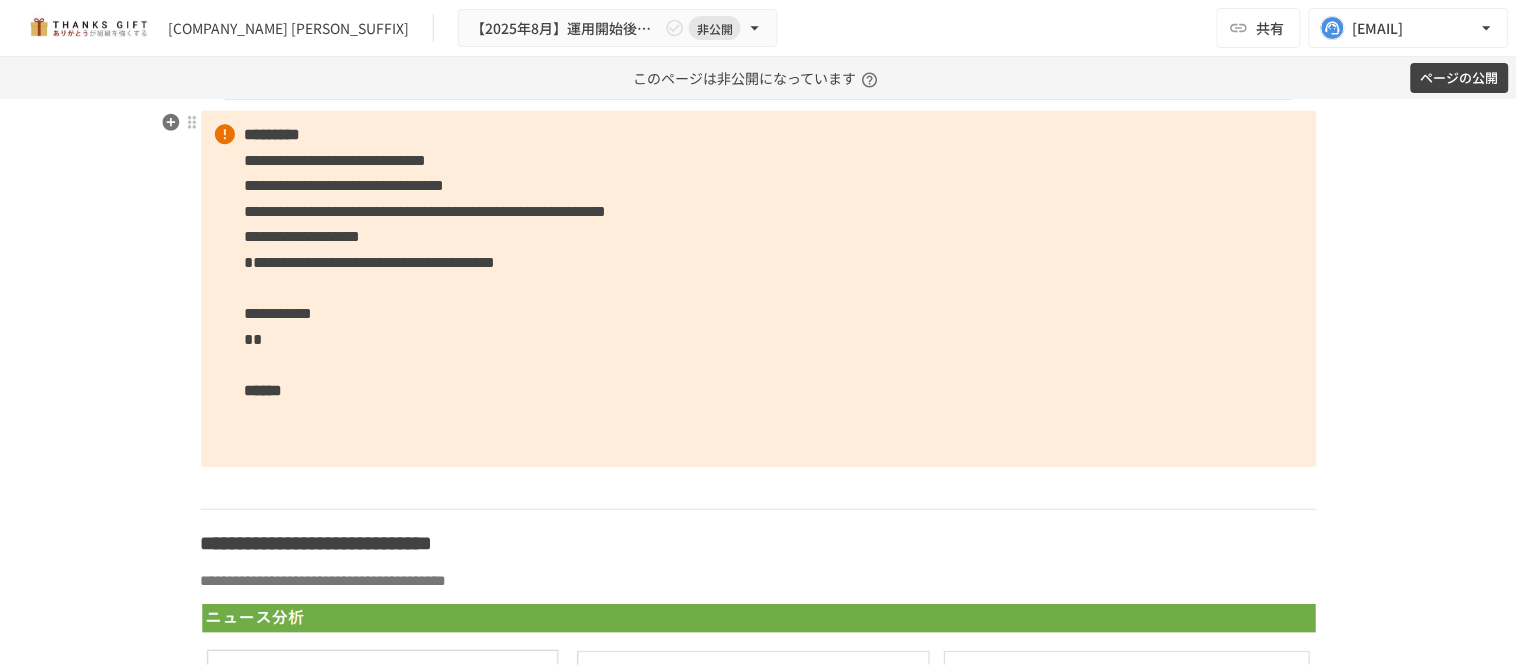 drag, startPoint x: 567, startPoint y: 308, endPoint x: 561, endPoint y: 341, distance: 33.54102 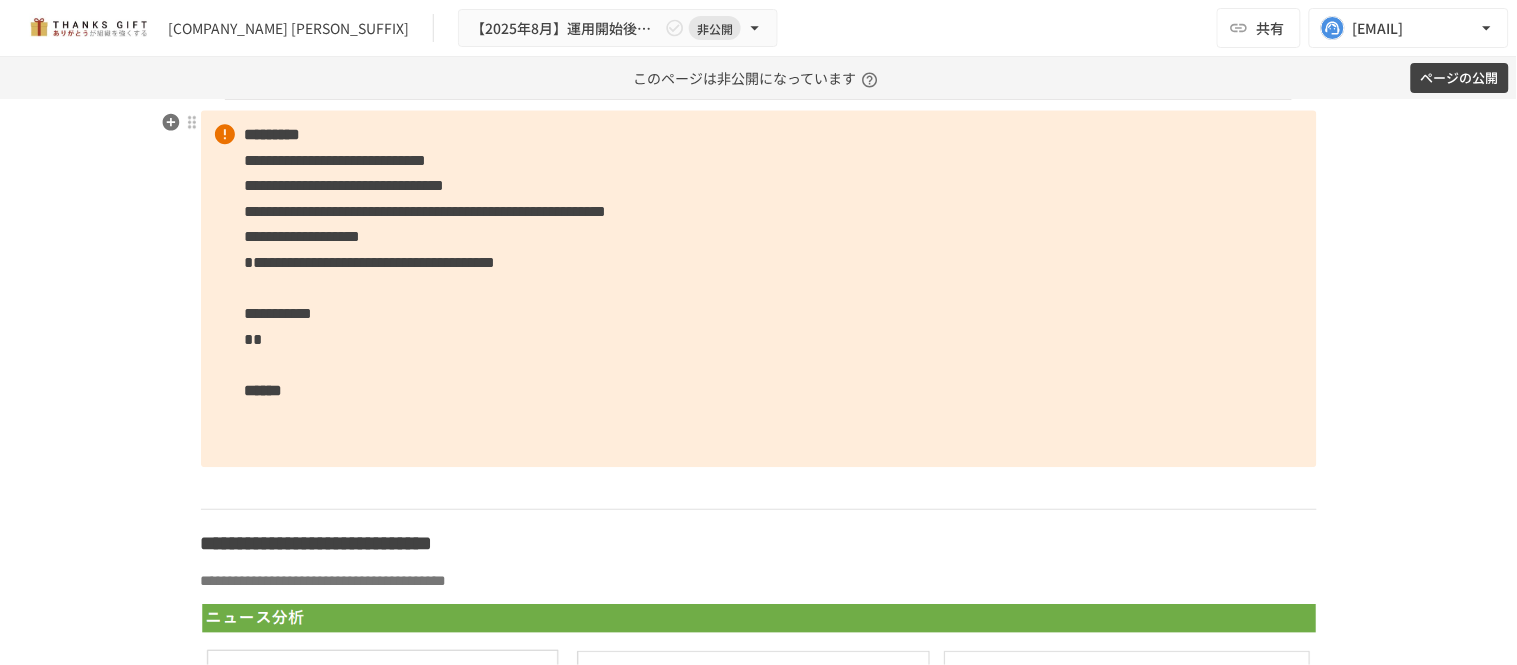 click on "**********" at bounding box center [759, 288] 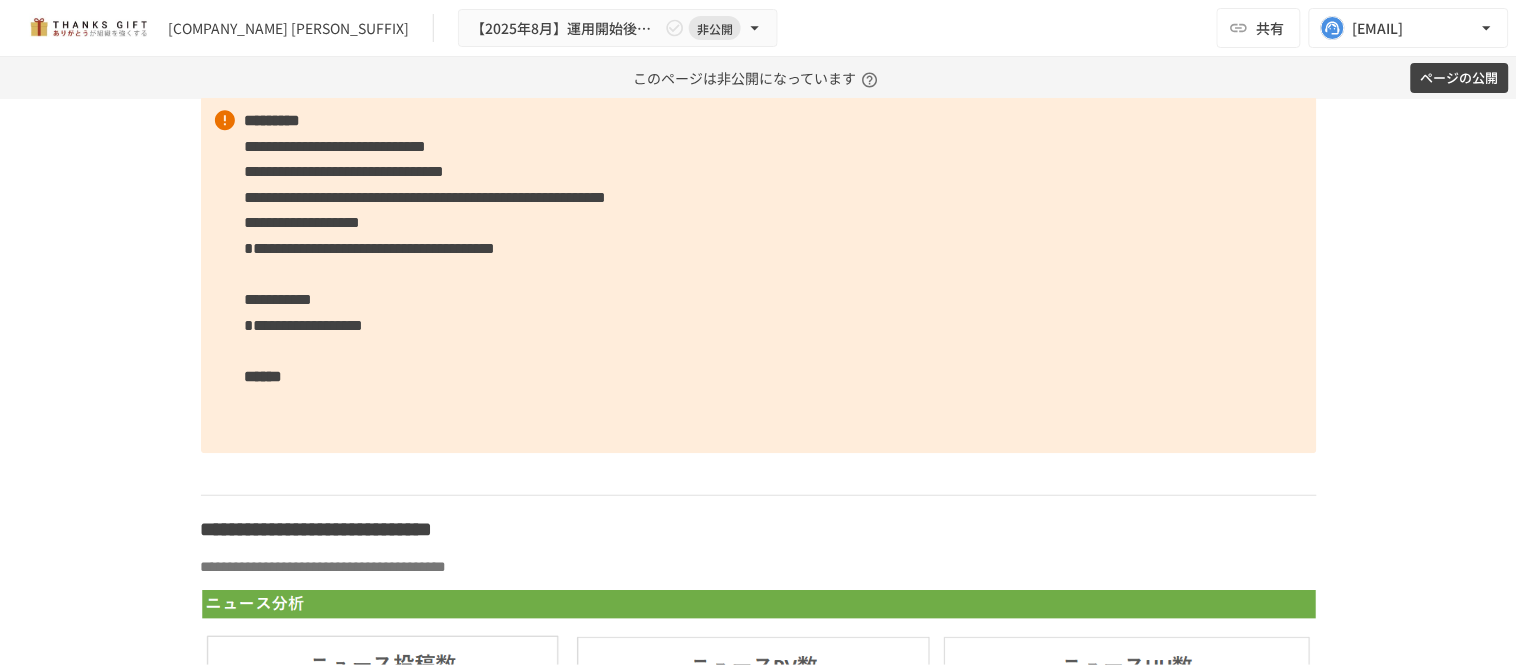 scroll, scrollTop: 5231, scrollLeft: 0, axis: vertical 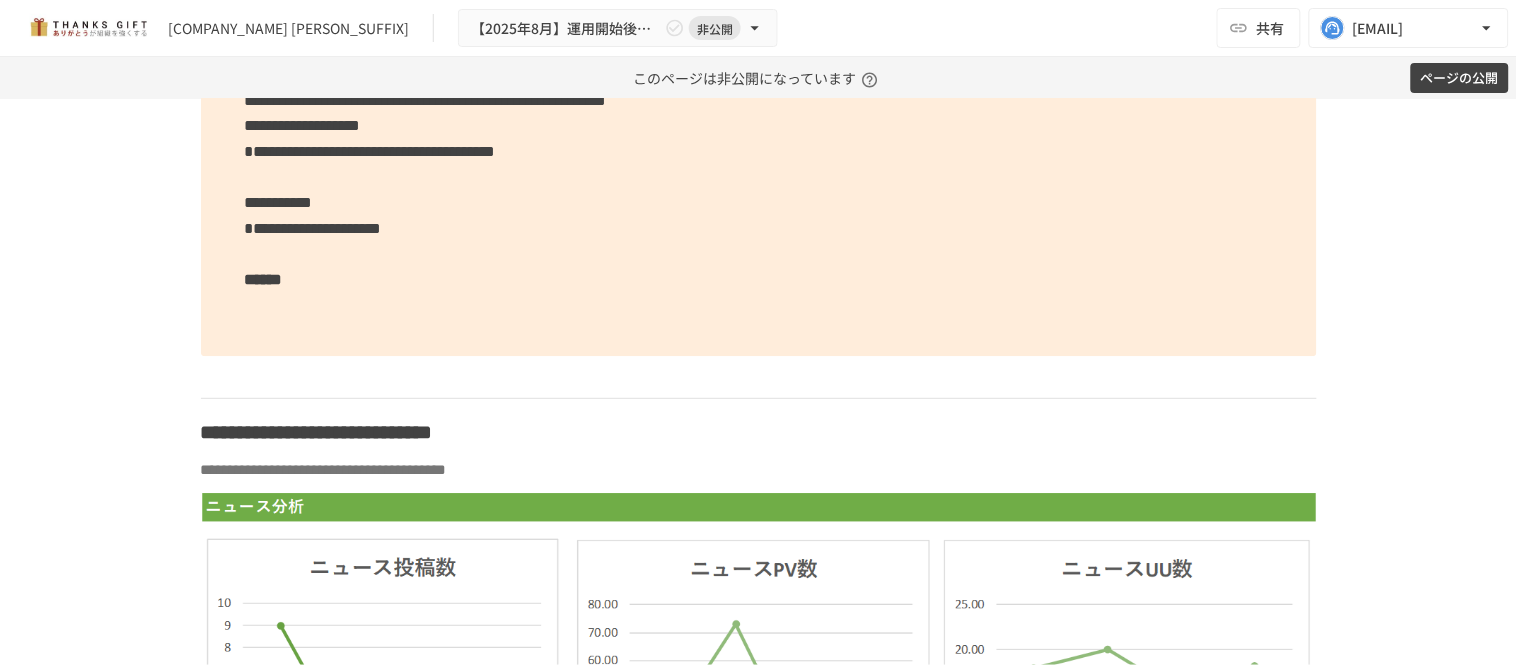 click on "**********" at bounding box center (759, 177) 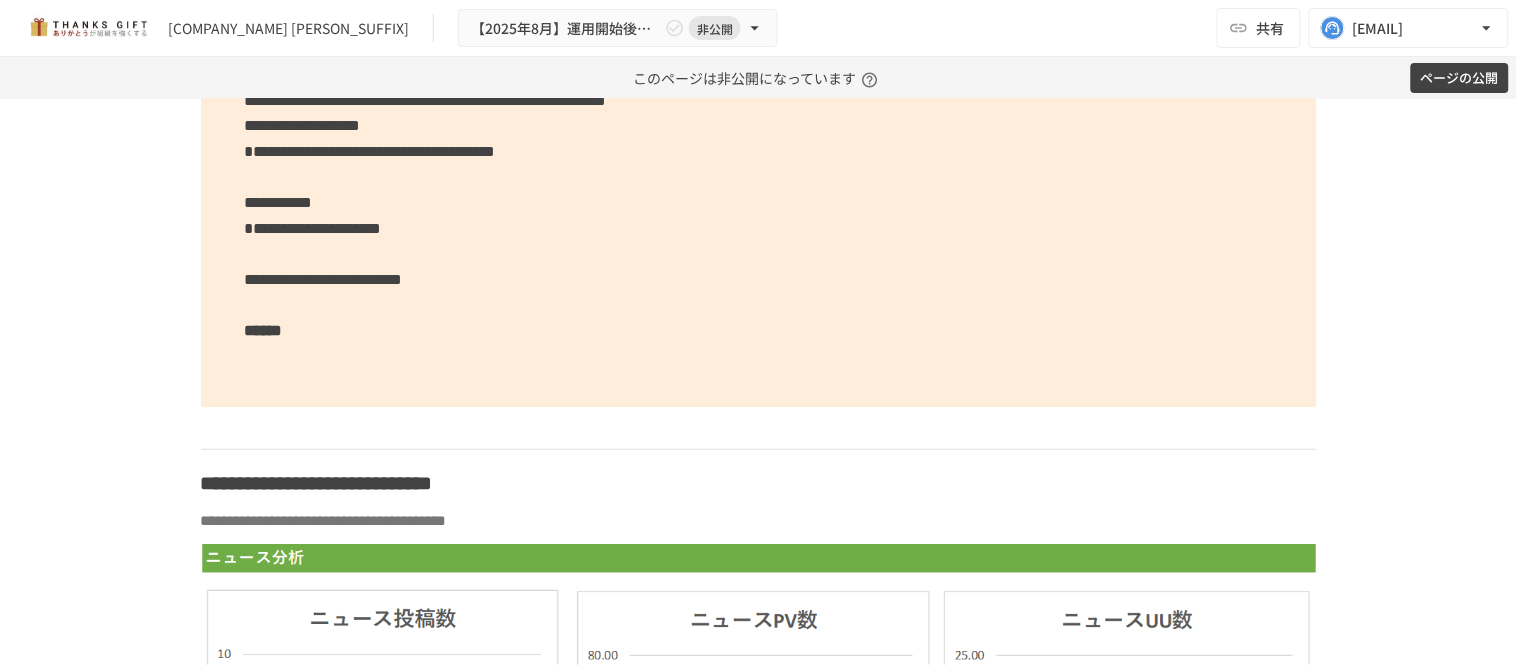 click on "**********" at bounding box center [759, 203] 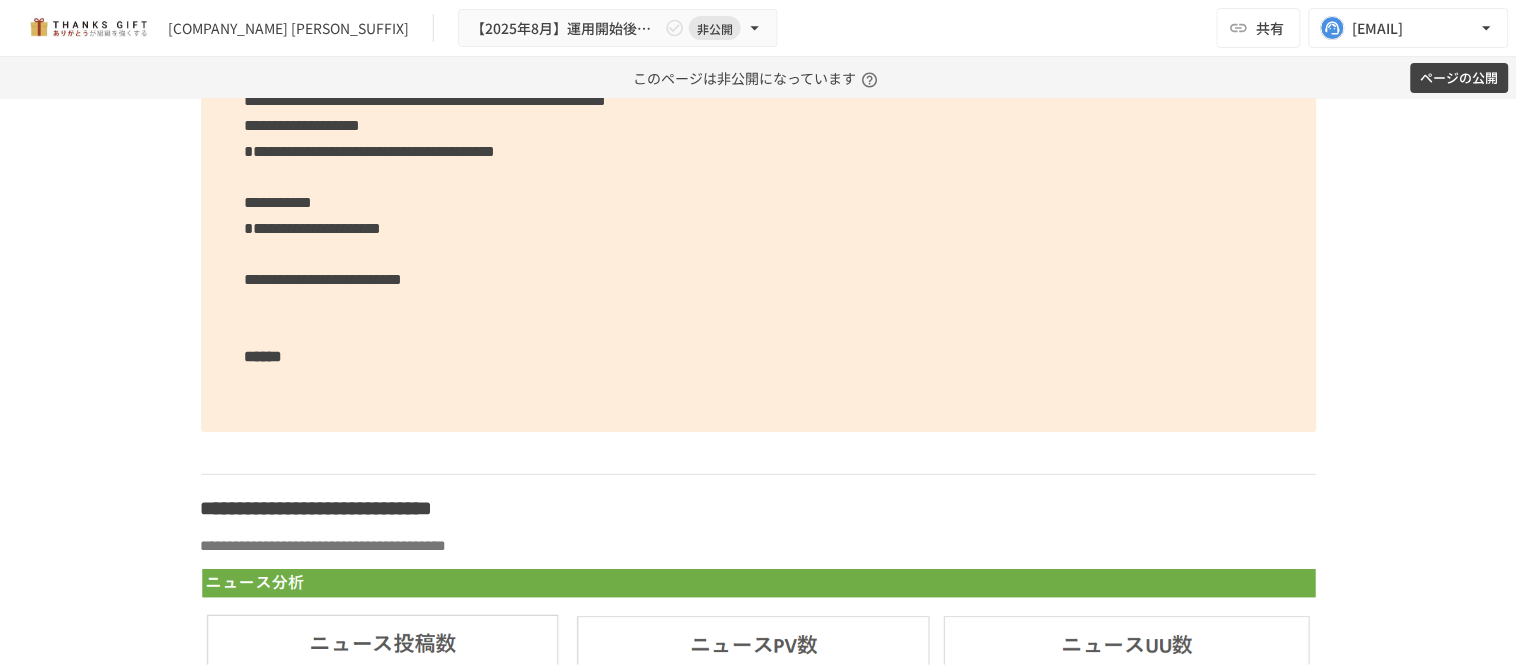 click on "**********" at bounding box center [324, 279] 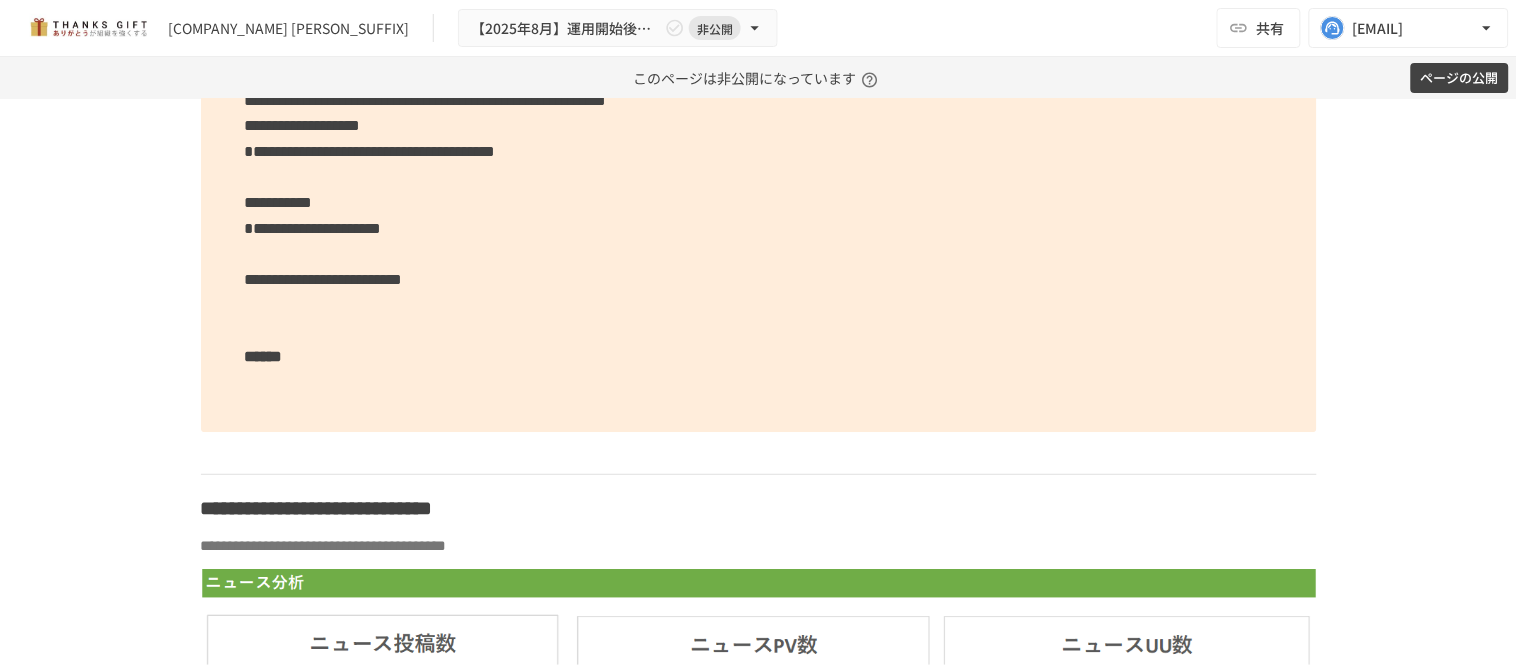 scroll, scrollTop: 5120, scrollLeft: 0, axis: vertical 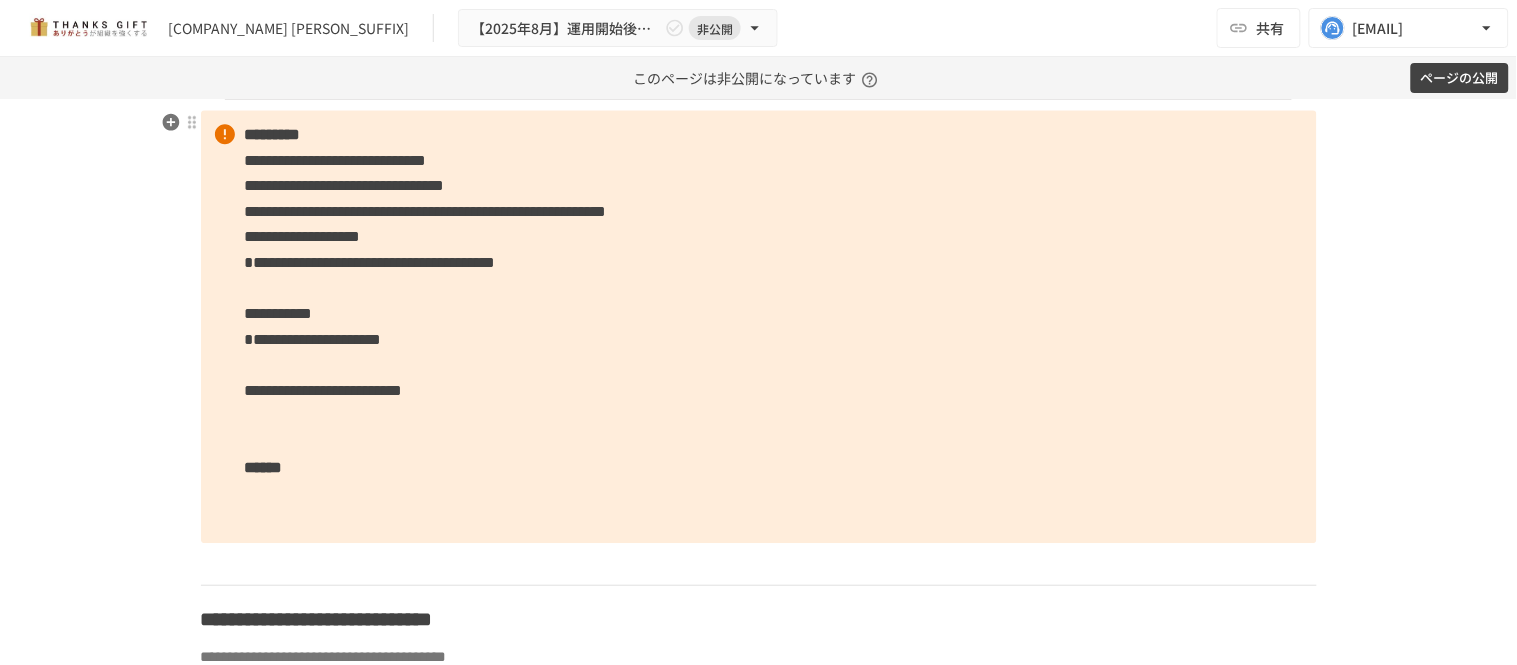 click on "**********" at bounding box center (759, 327) 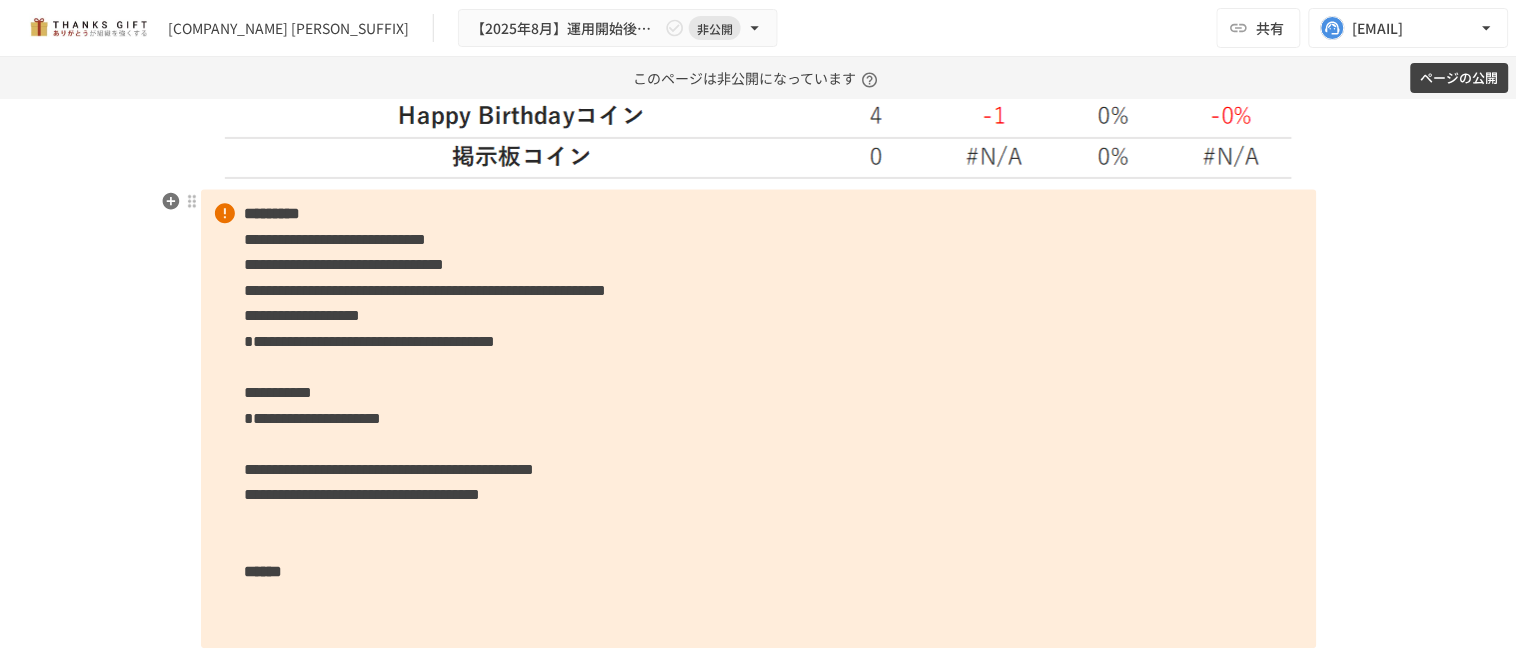scroll, scrollTop: 5008, scrollLeft: 0, axis: vertical 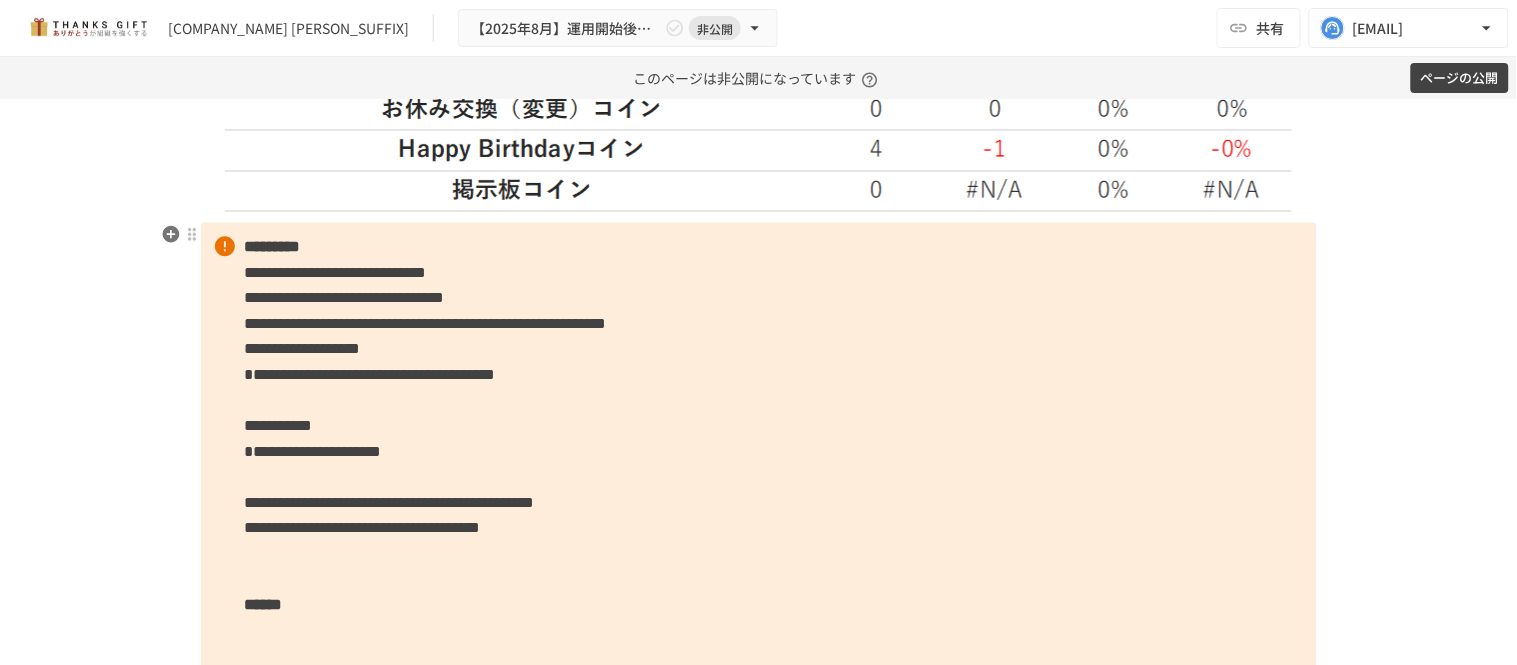 click on "**********" at bounding box center [759, 451] 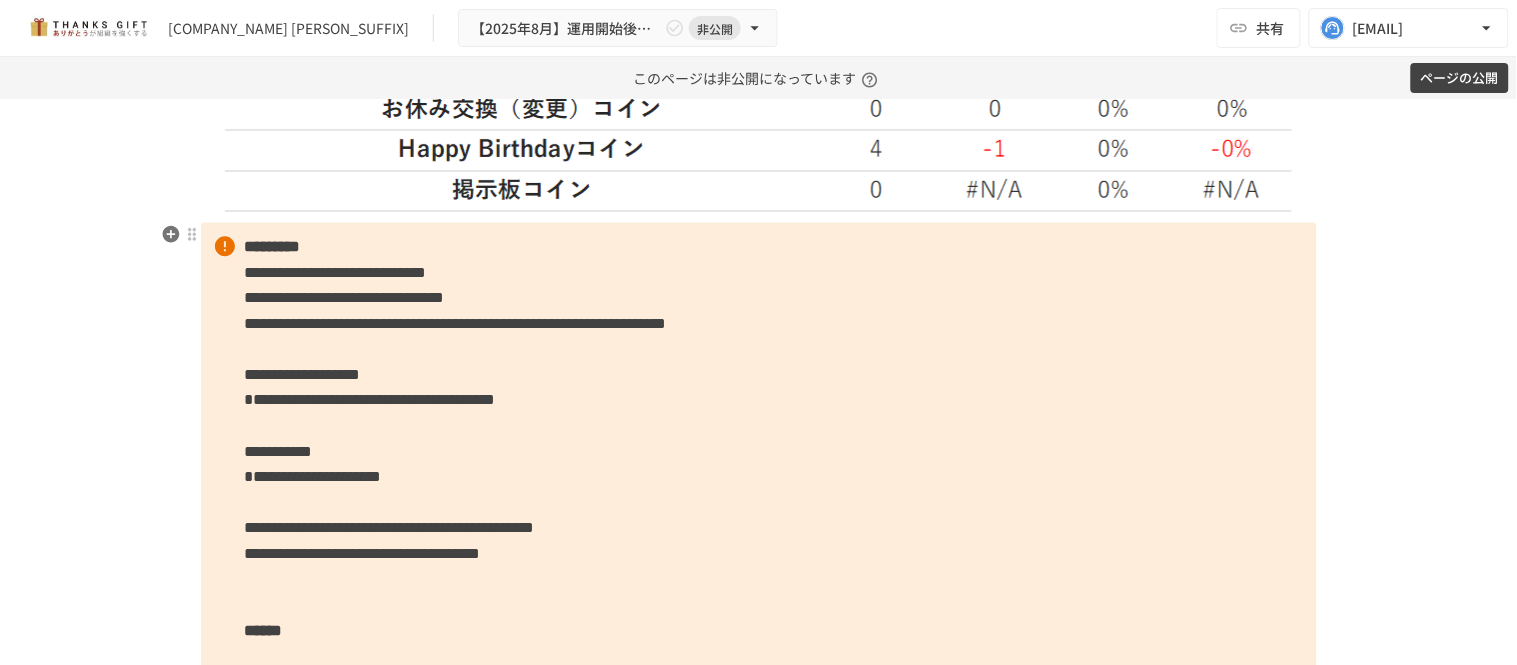 click on "**********" at bounding box center (759, 464) 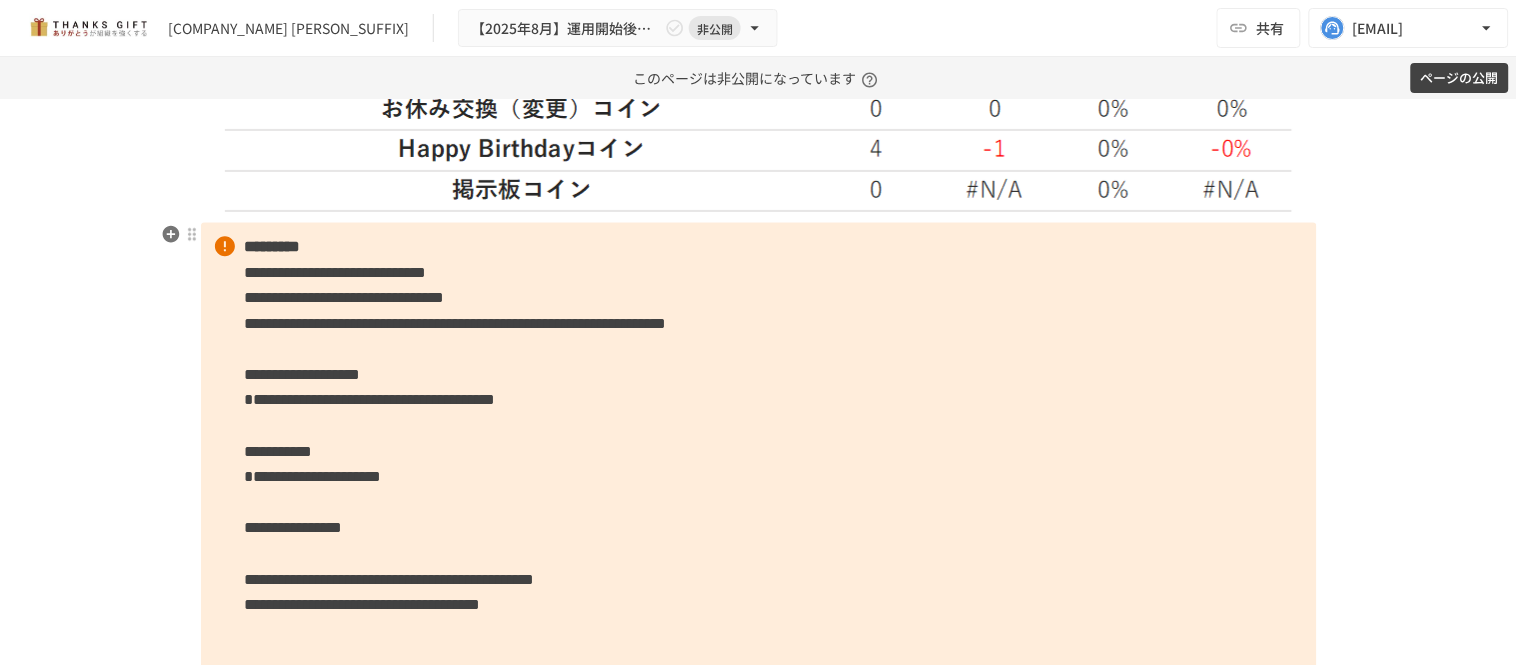 click on "**********" at bounding box center (456, 323) 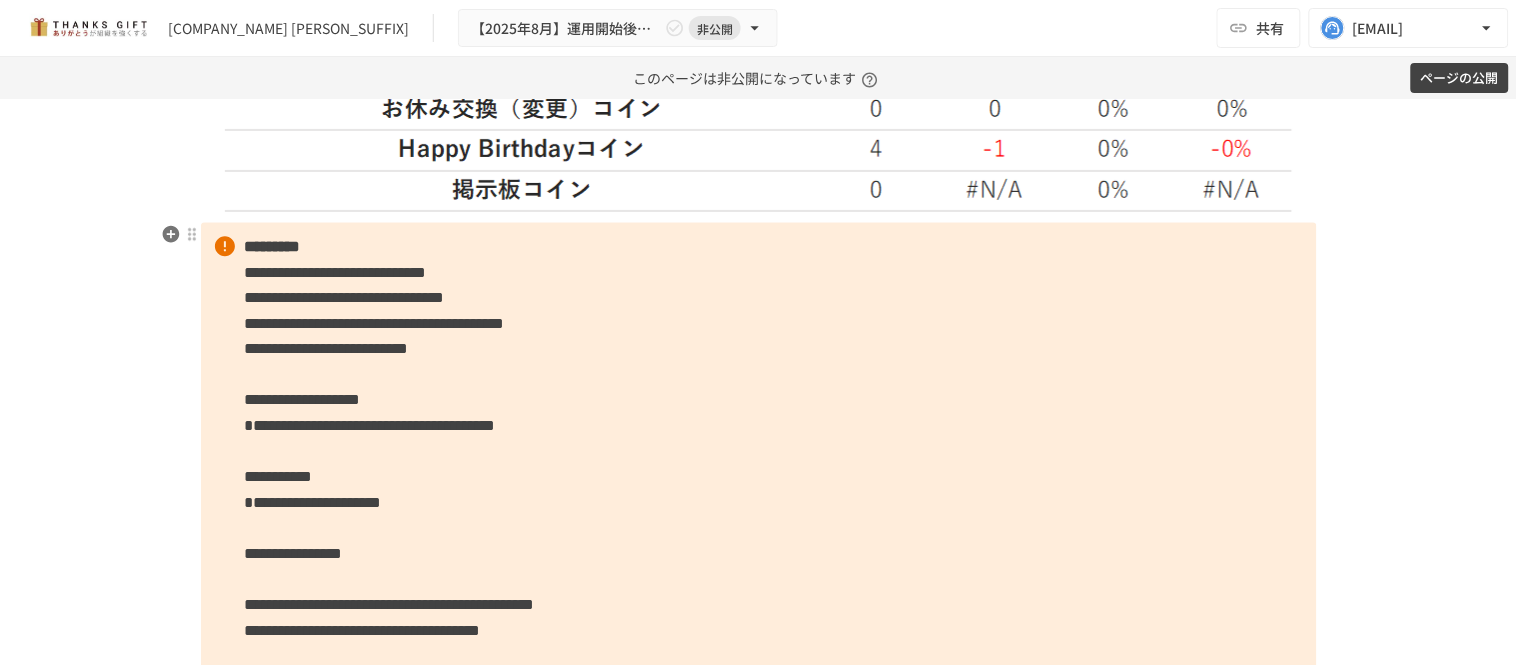 click on "**********" at bounding box center [759, 502] 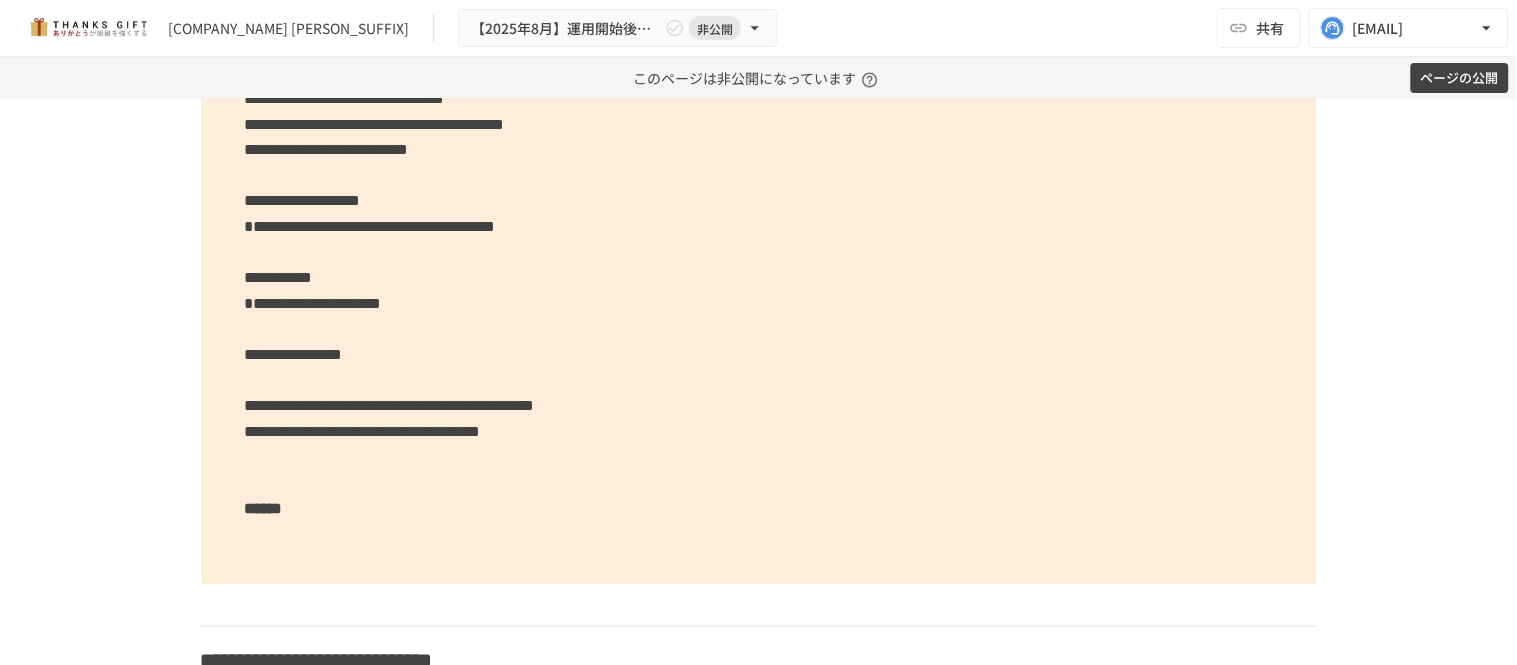 scroll, scrollTop: 5231, scrollLeft: 0, axis: vertical 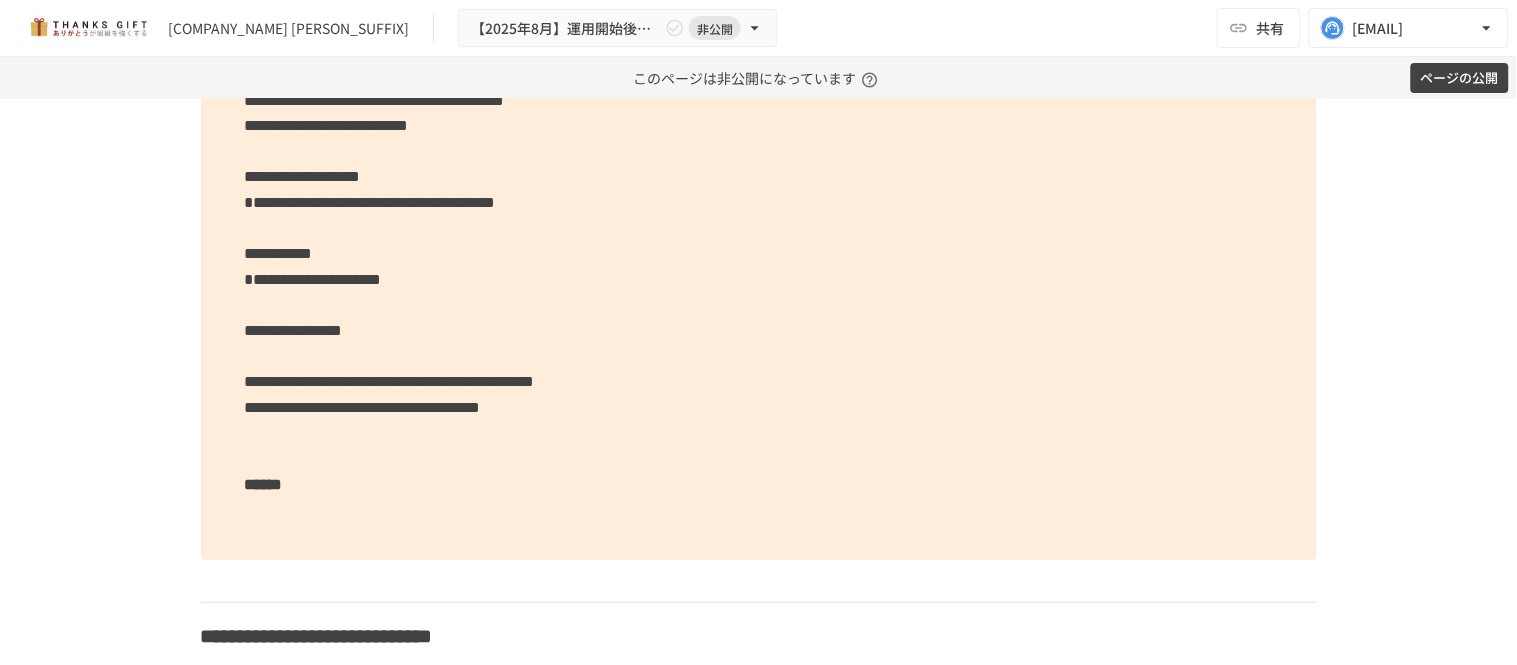 click on "**********" at bounding box center [759, 279] 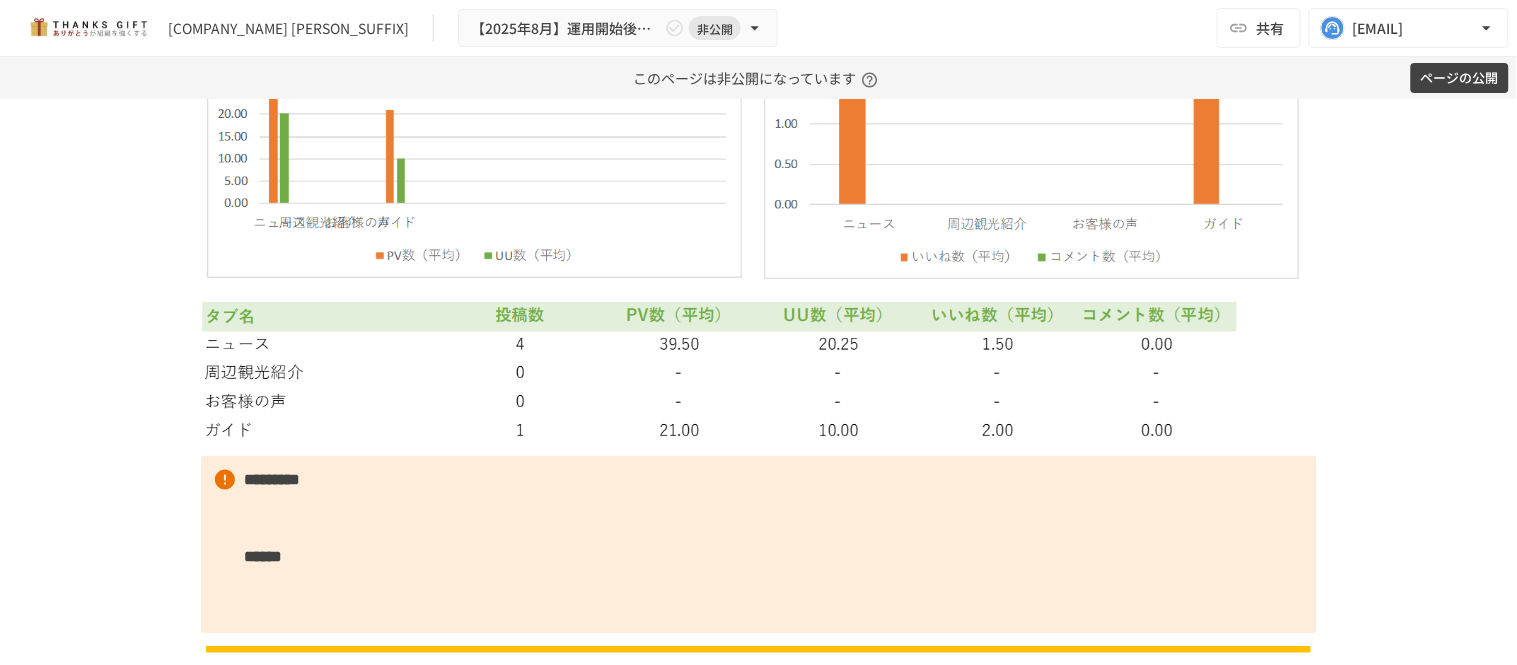 scroll, scrollTop: 6786, scrollLeft: 0, axis: vertical 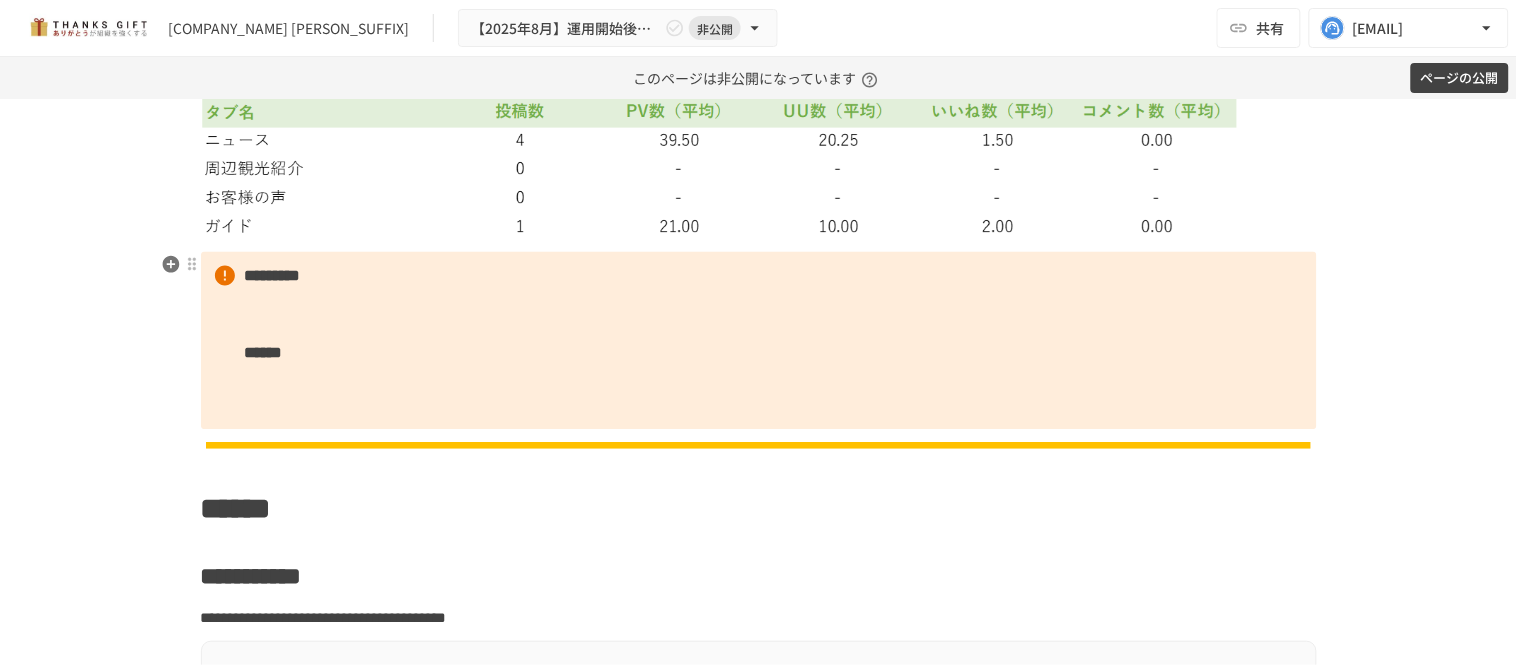 click on "********* ******" at bounding box center (759, 341) 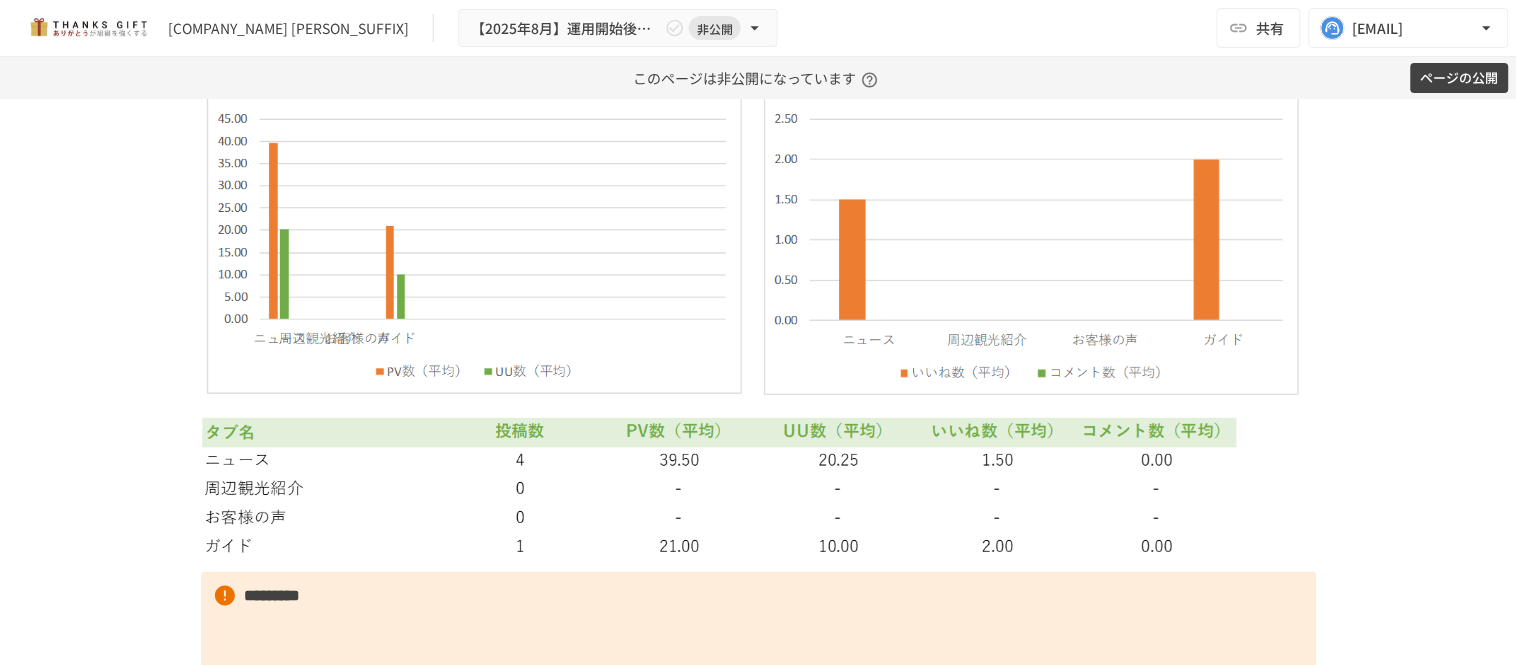 scroll, scrollTop: 6675, scrollLeft: 0, axis: vertical 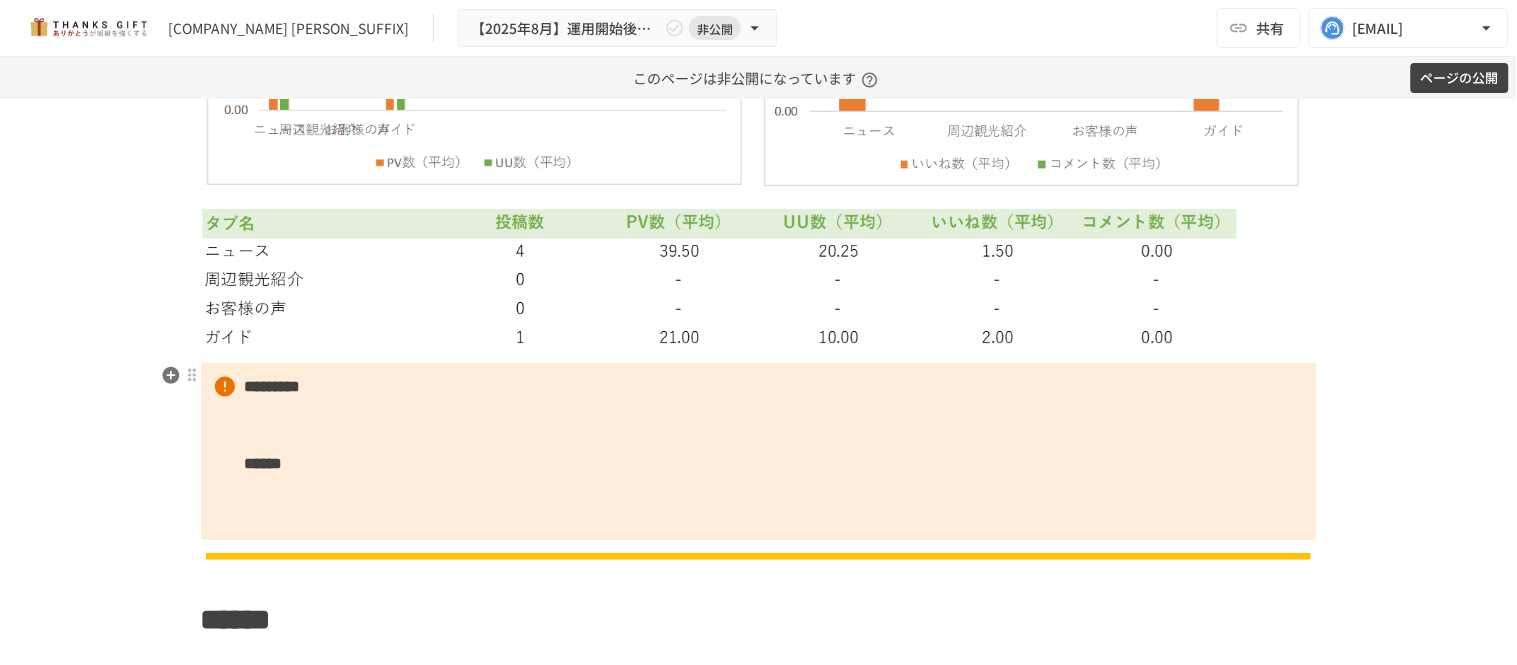 click on "********* ******" at bounding box center (759, 452) 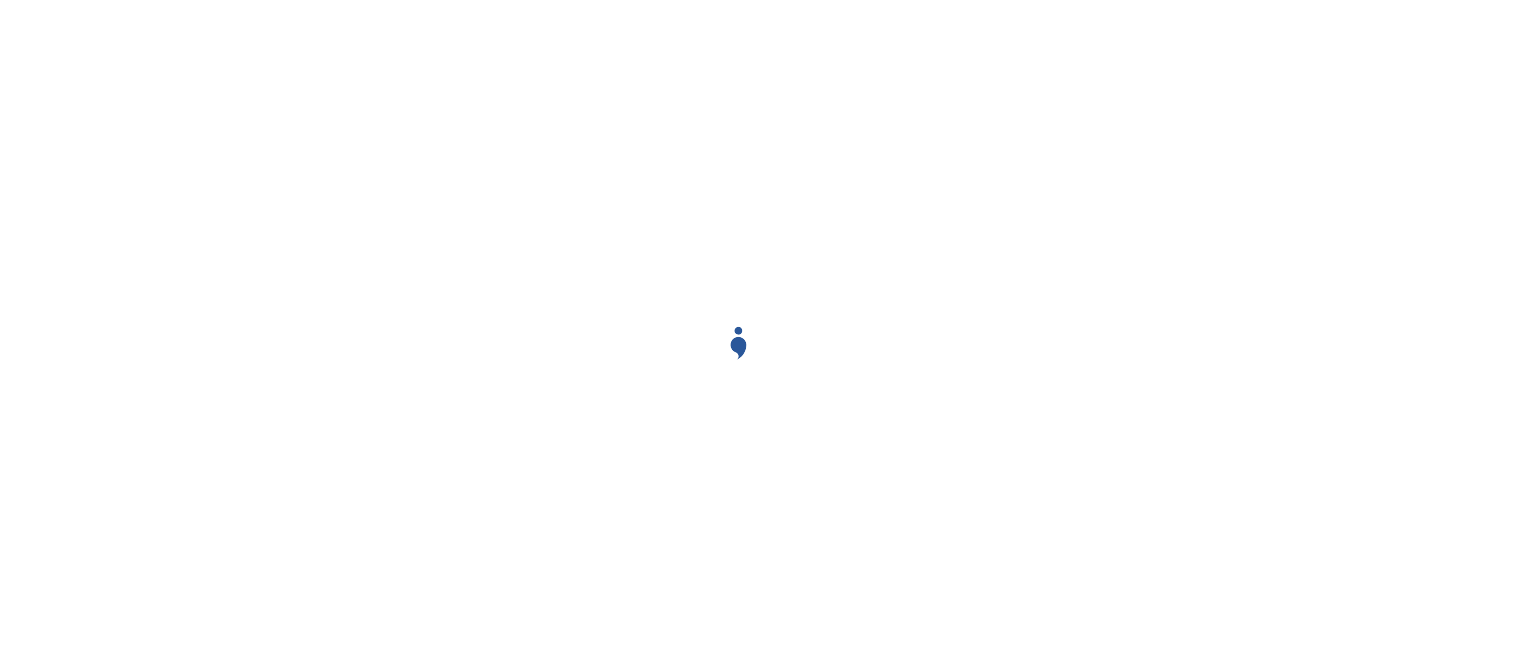 scroll, scrollTop: 0, scrollLeft: 0, axis: both 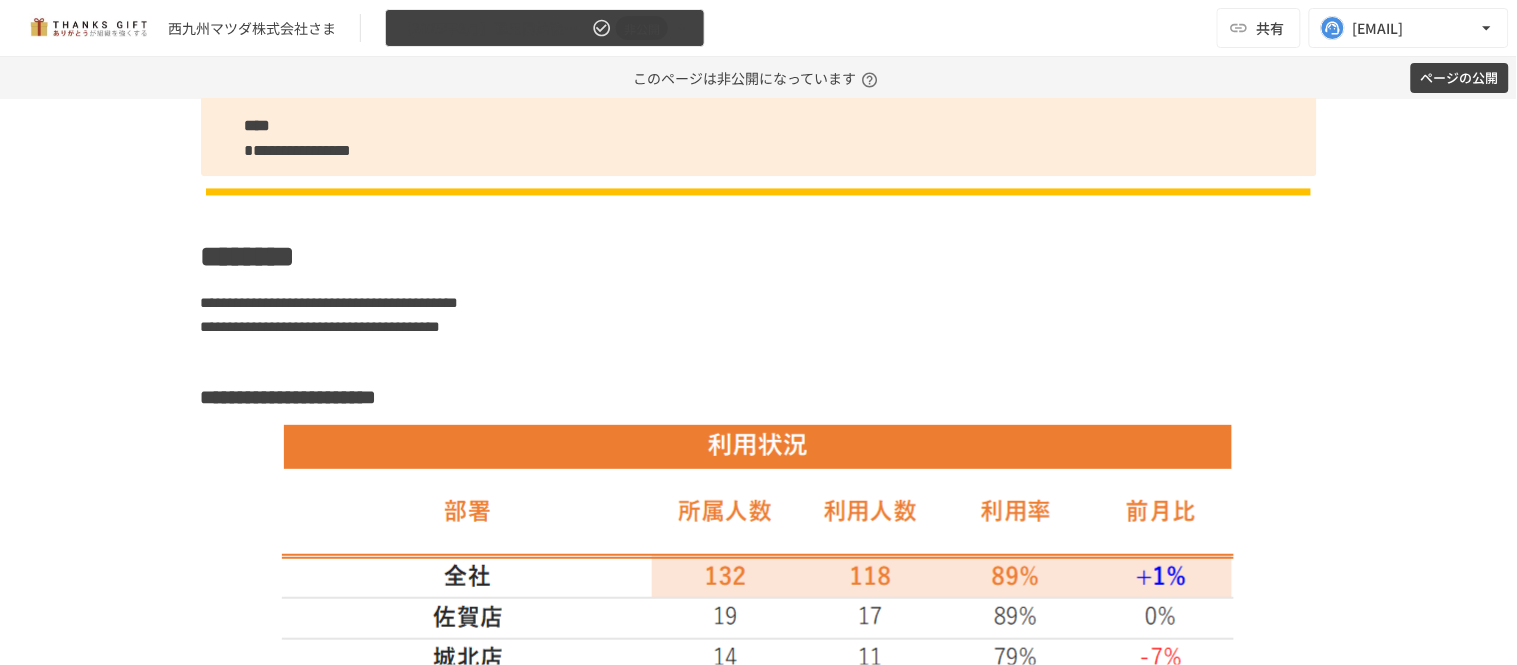 click on "非公開" at bounding box center (642, 28) 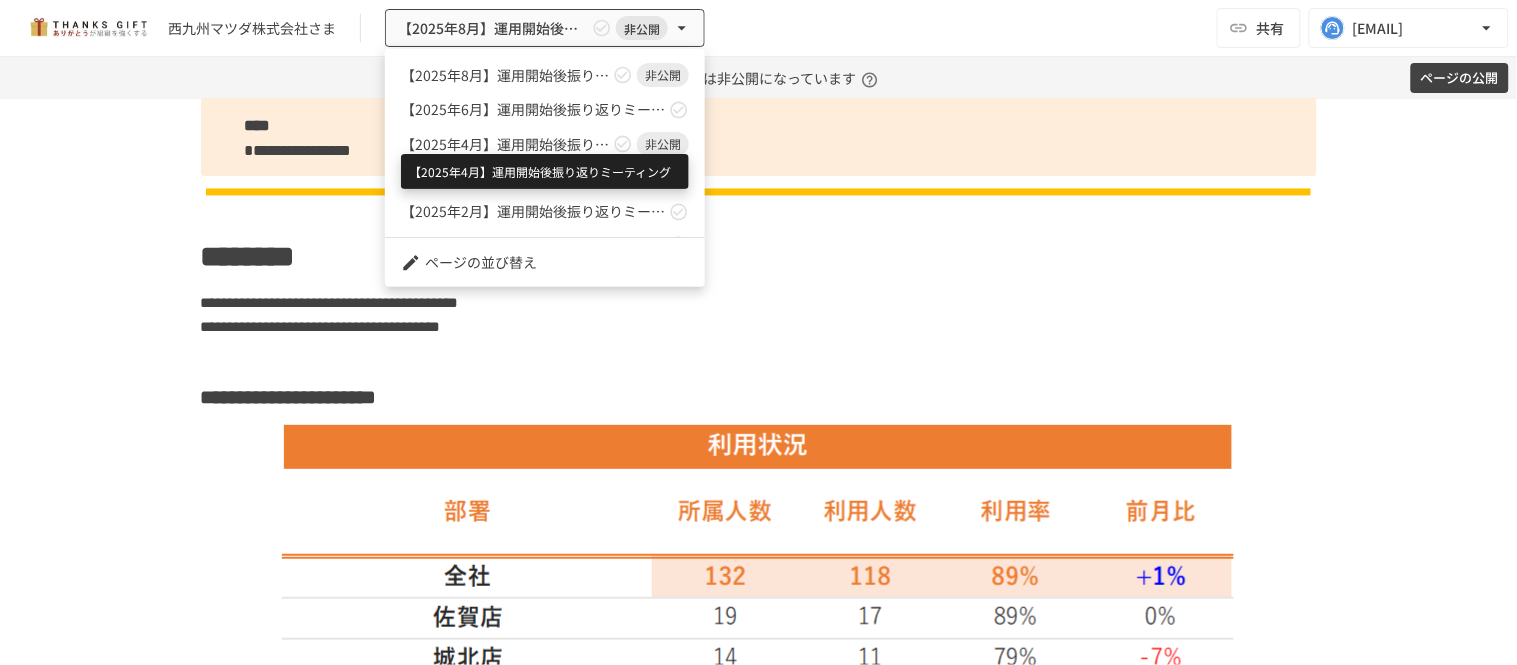 click on "【2025年4月】運用開始後振り返りミーティング" at bounding box center (505, 144) 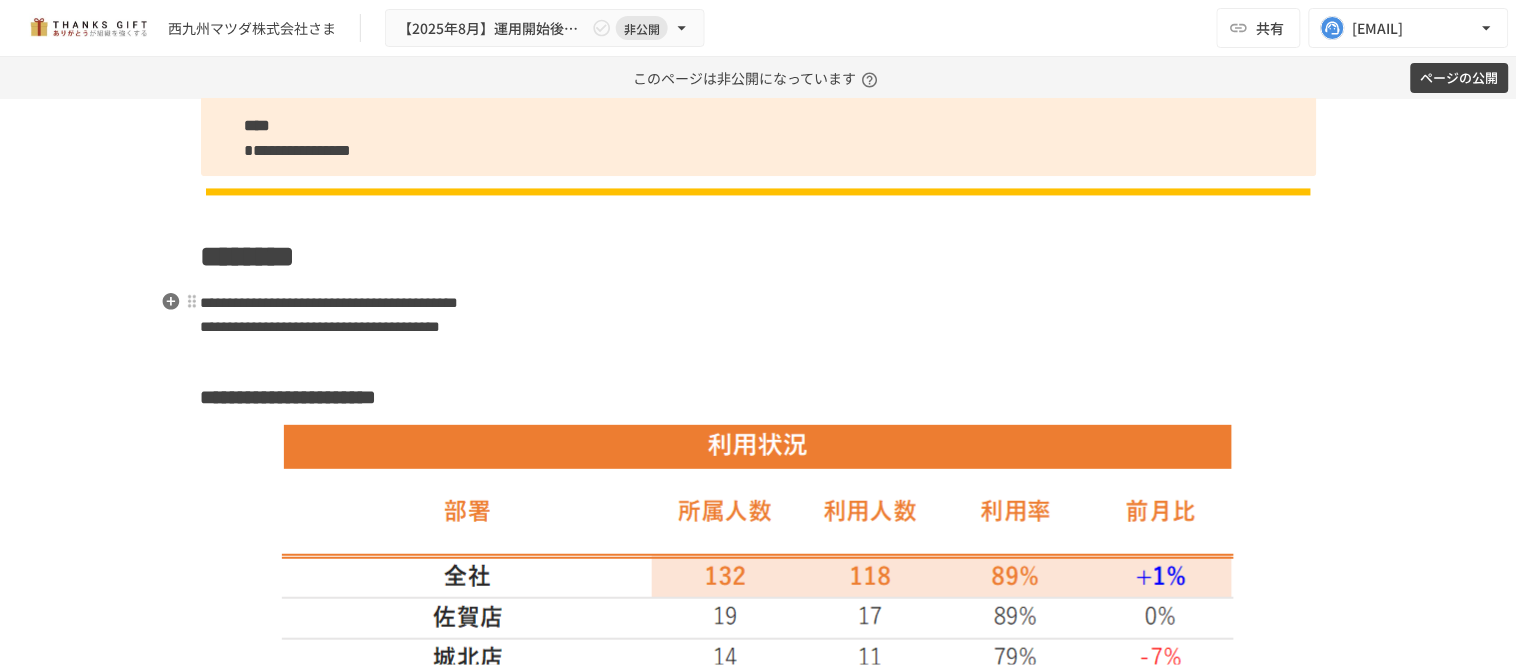 scroll, scrollTop: 1752, scrollLeft: 0, axis: vertical 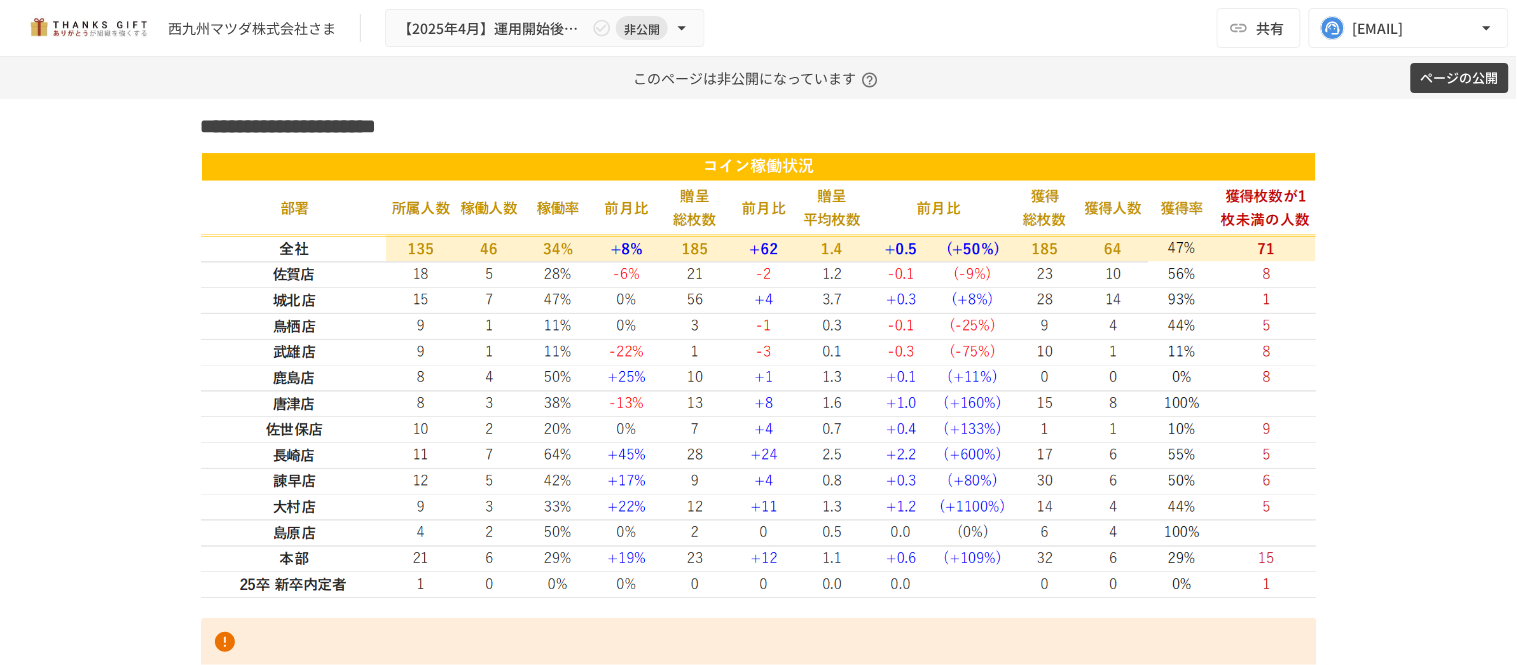 click on "ページの公開" at bounding box center [1460, 78] 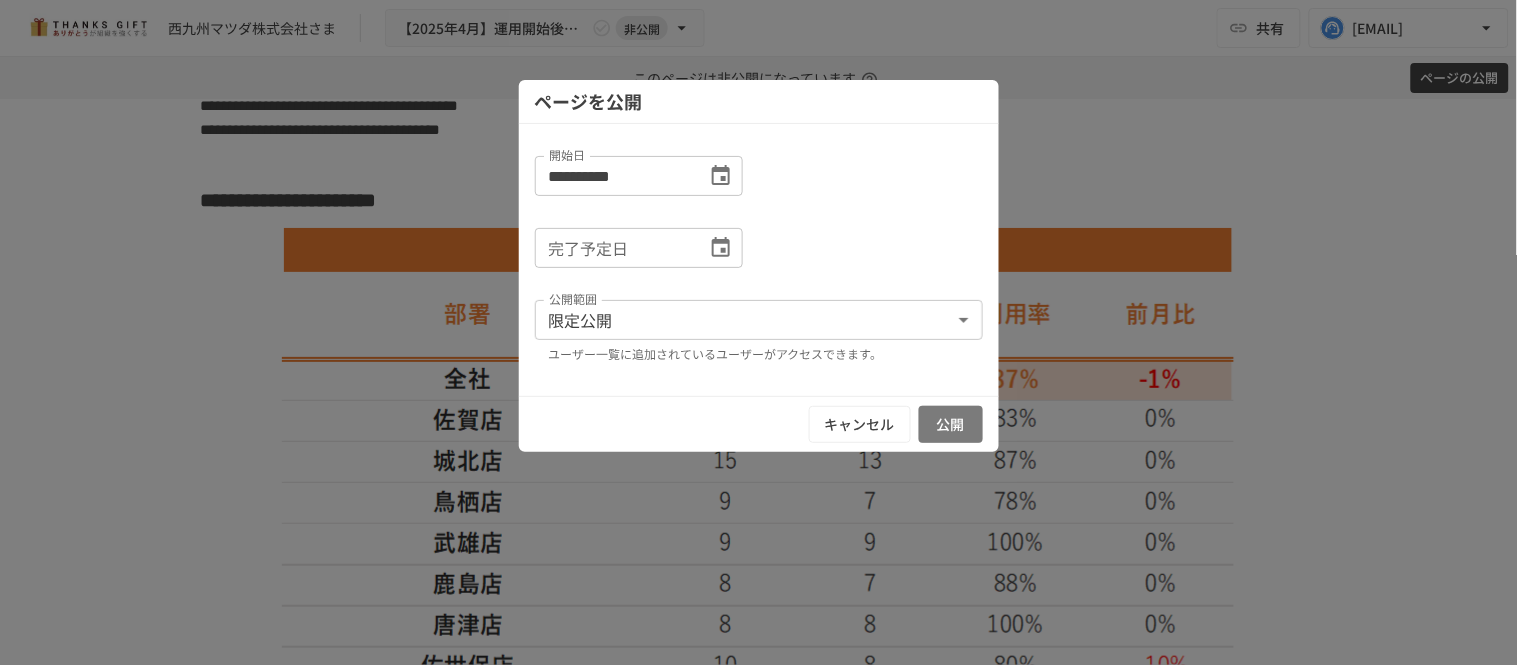 click on "公開" at bounding box center [951, 424] 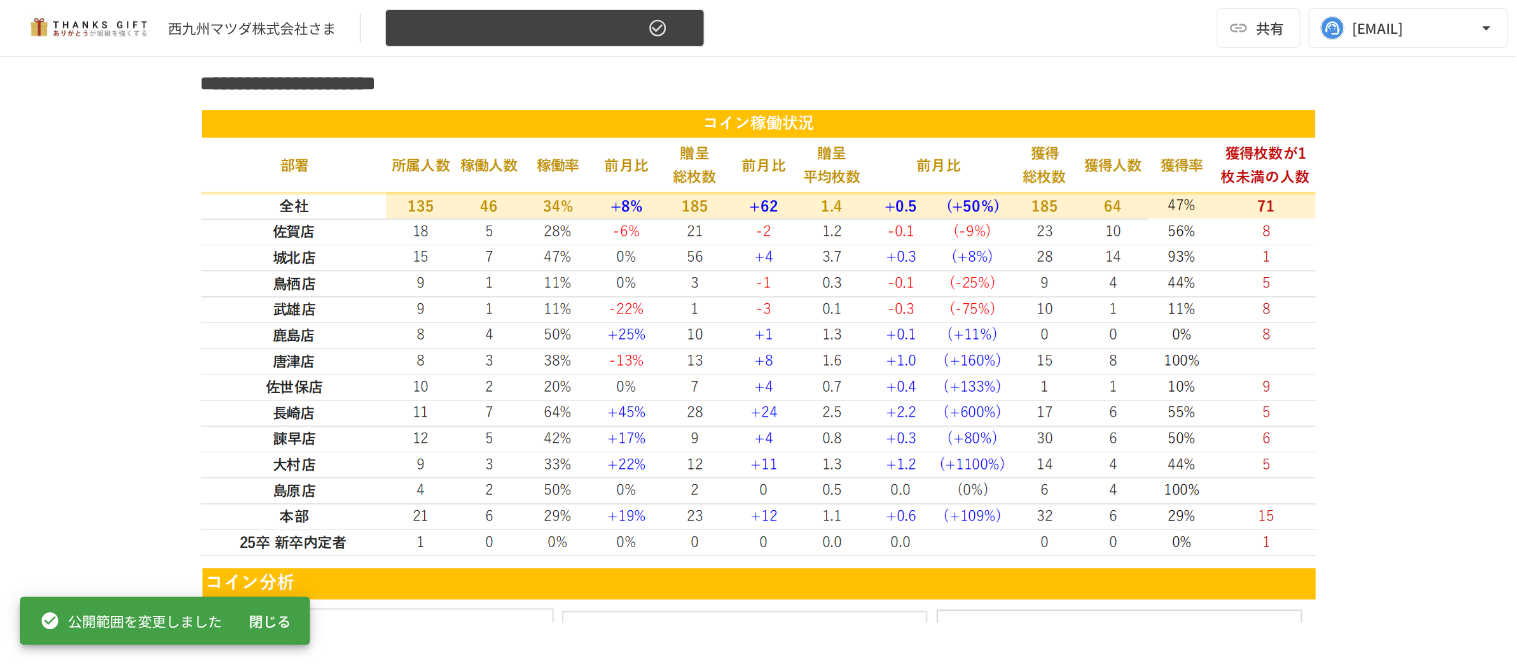 click on "【2025年4月】運用開始後振り返りミーティング" at bounding box center [521, 28] 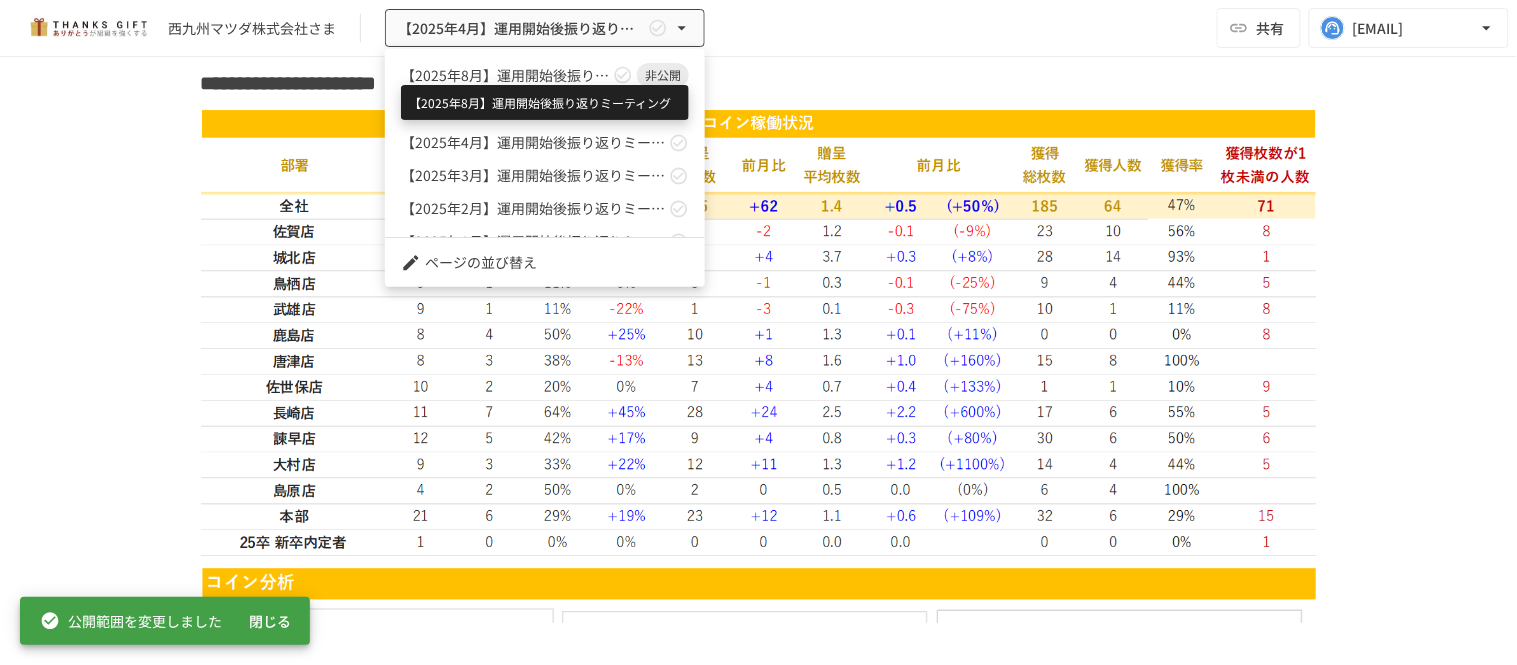 click on "【2025年8月】運用開始後振り返りミーティング" at bounding box center [505, 75] 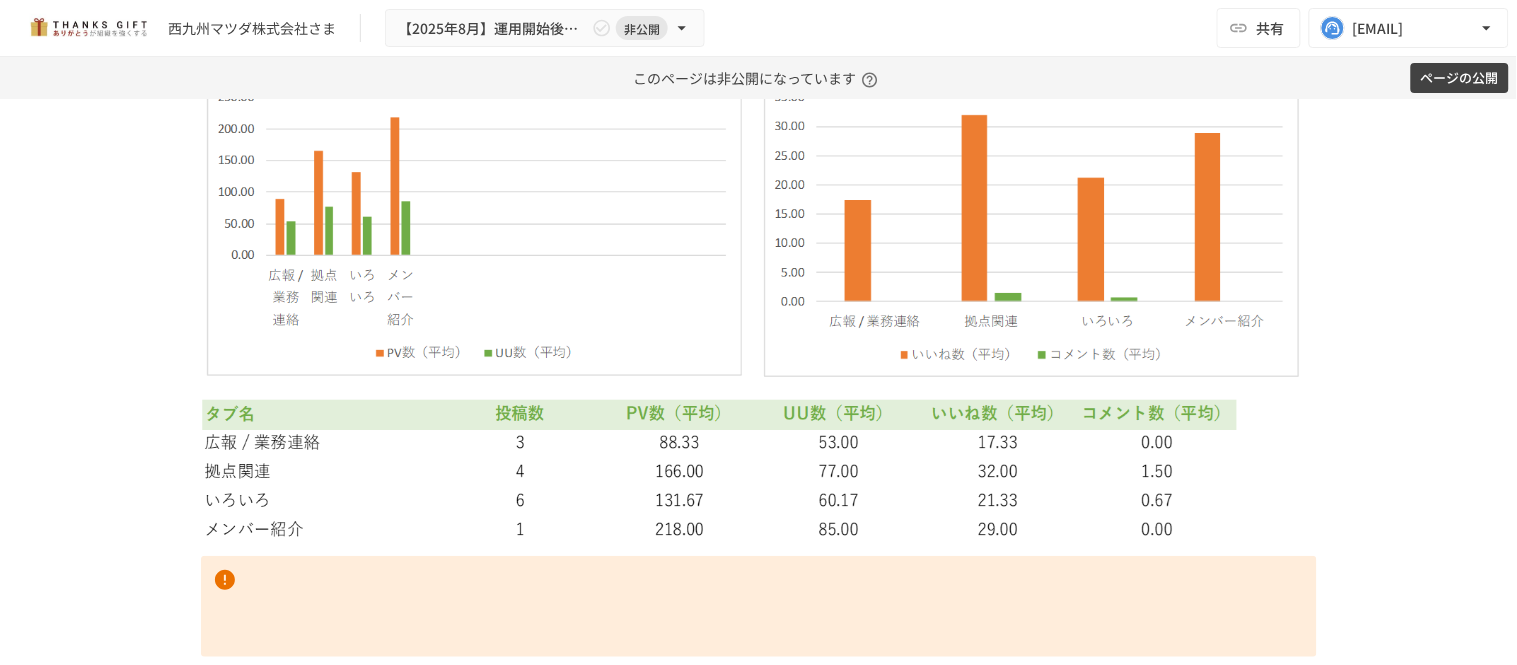 scroll, scrollTop: 5328, scrollLeft: 0, axis: vertical 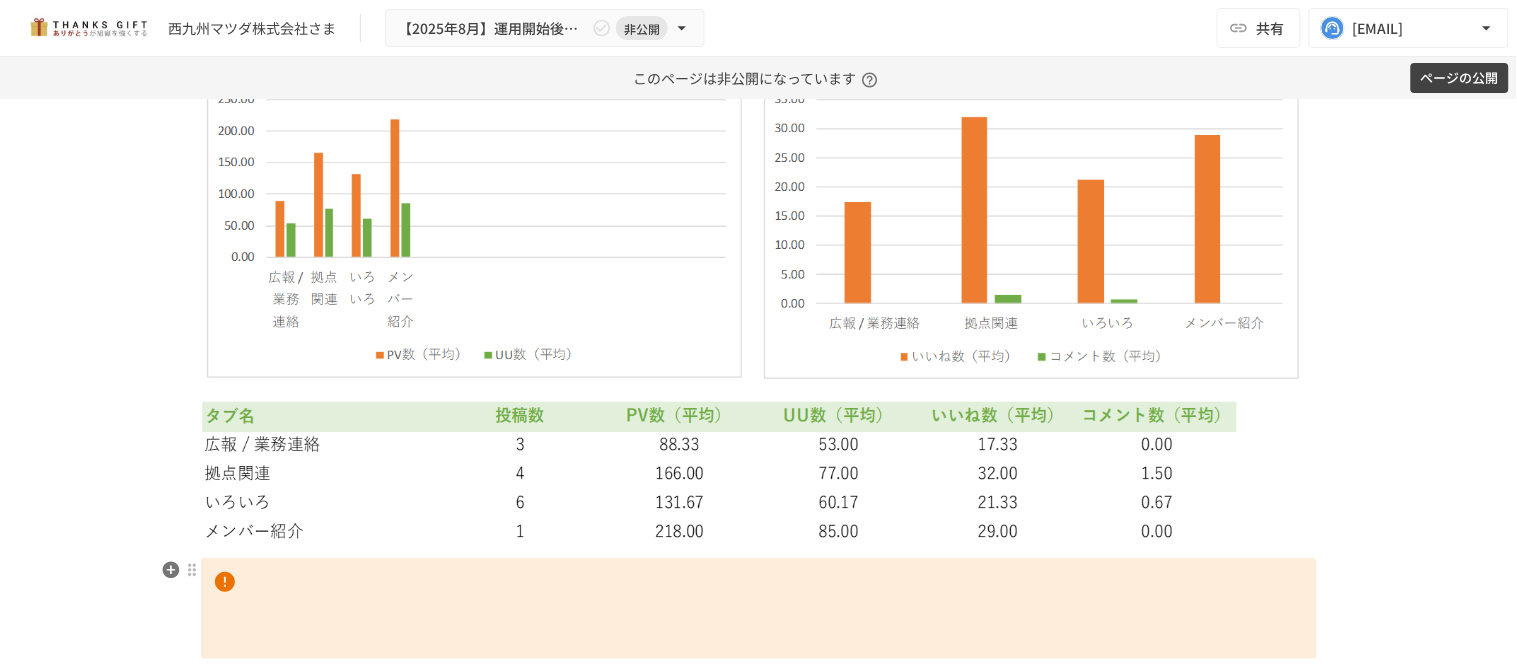 click at bounding box center (759, 608) 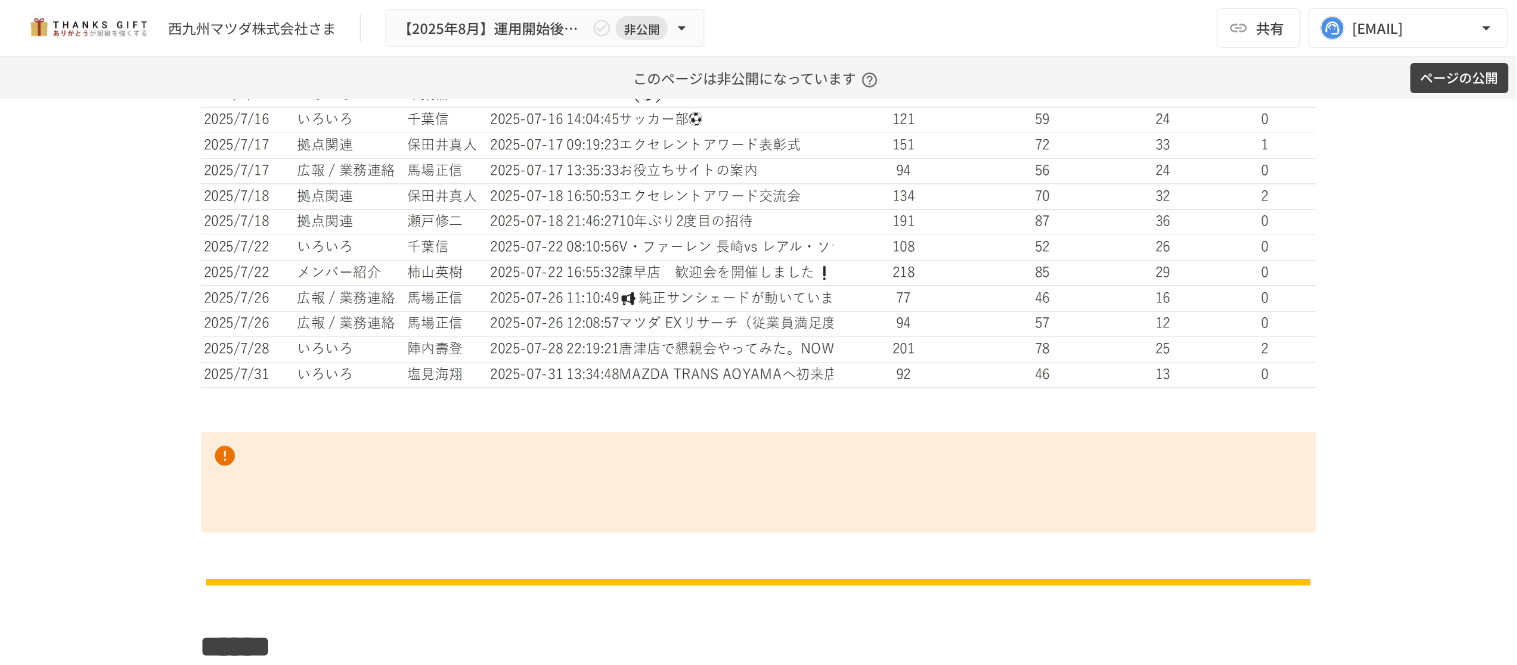 scroll, scrollTop: 5884, scrollLeft: 0, axis: vertical 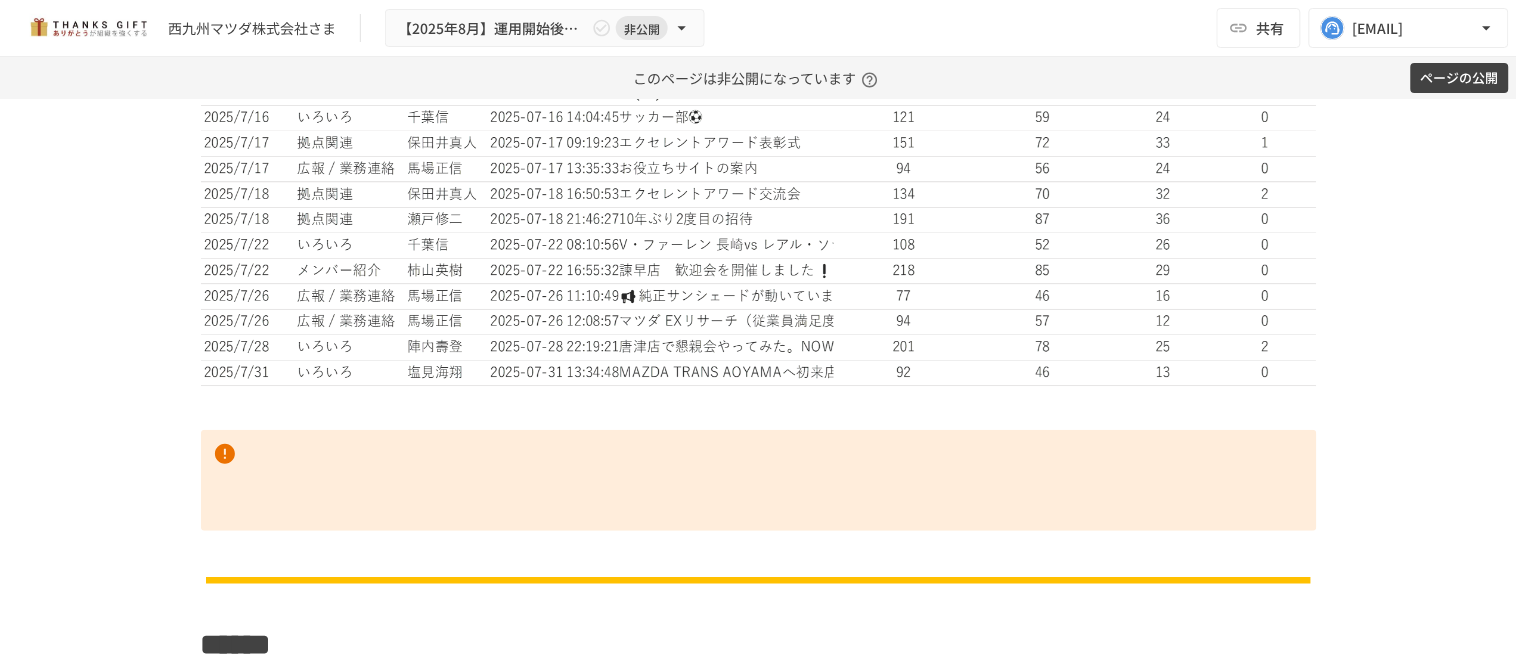 click on "**********" at bounding box center (759, 201) 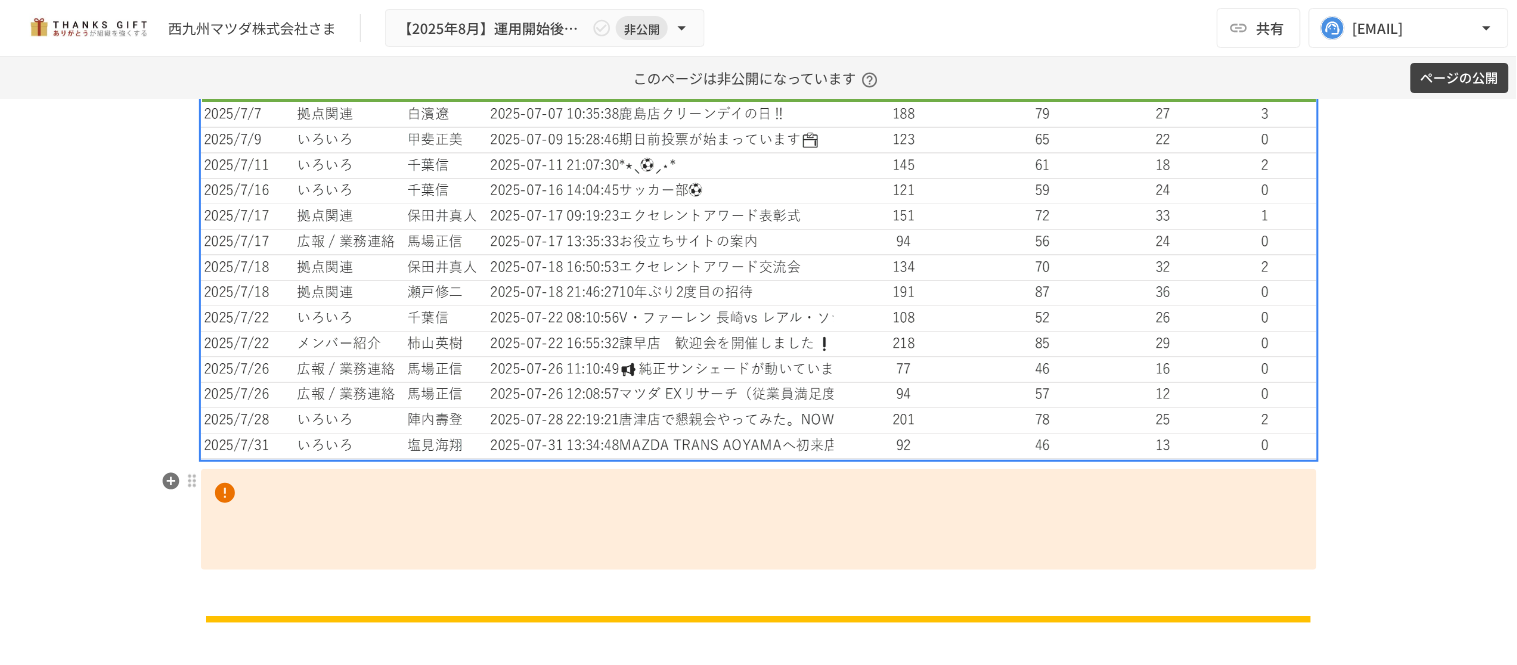scroll, scrollTop: 5773, scrollLeft: 0, axis: vertical 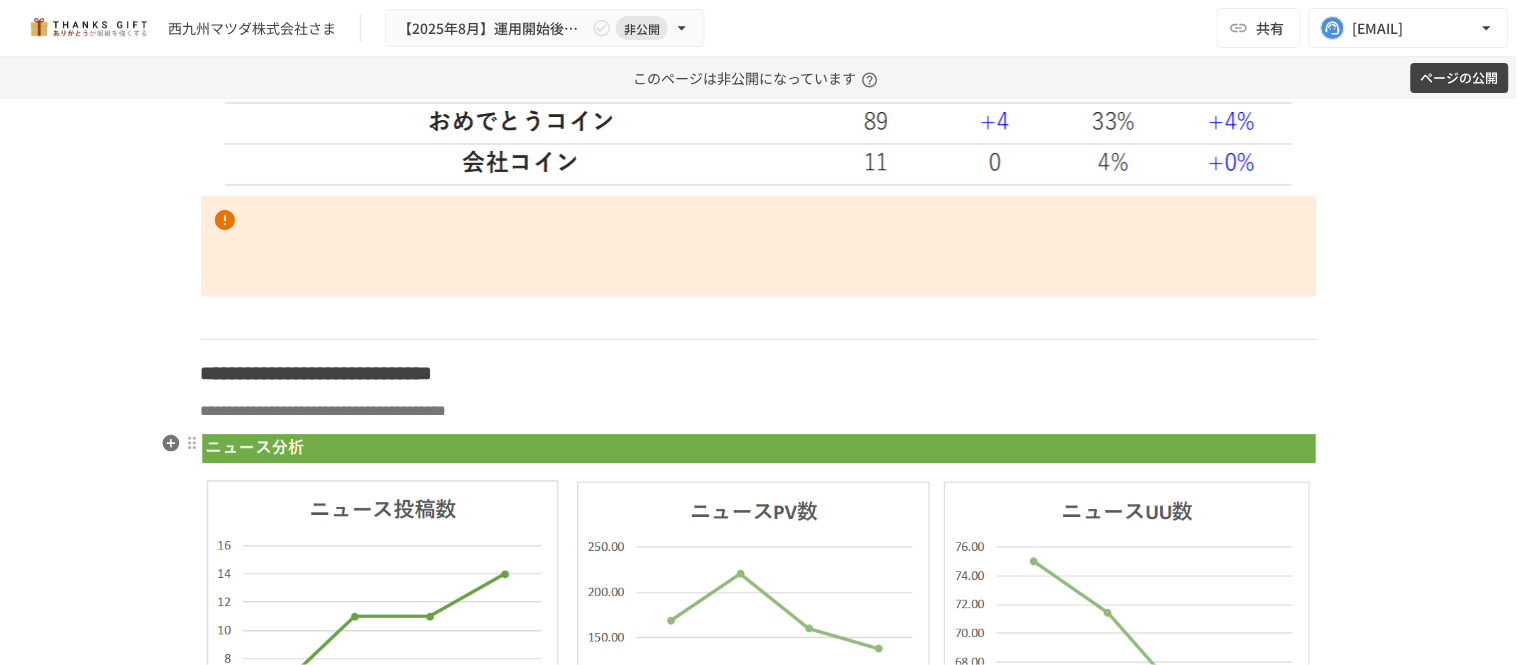 drag, startPoint x: 643, startPoint y: 442, endPoint x: 686, endPoint y: 430, distance: 44.64303 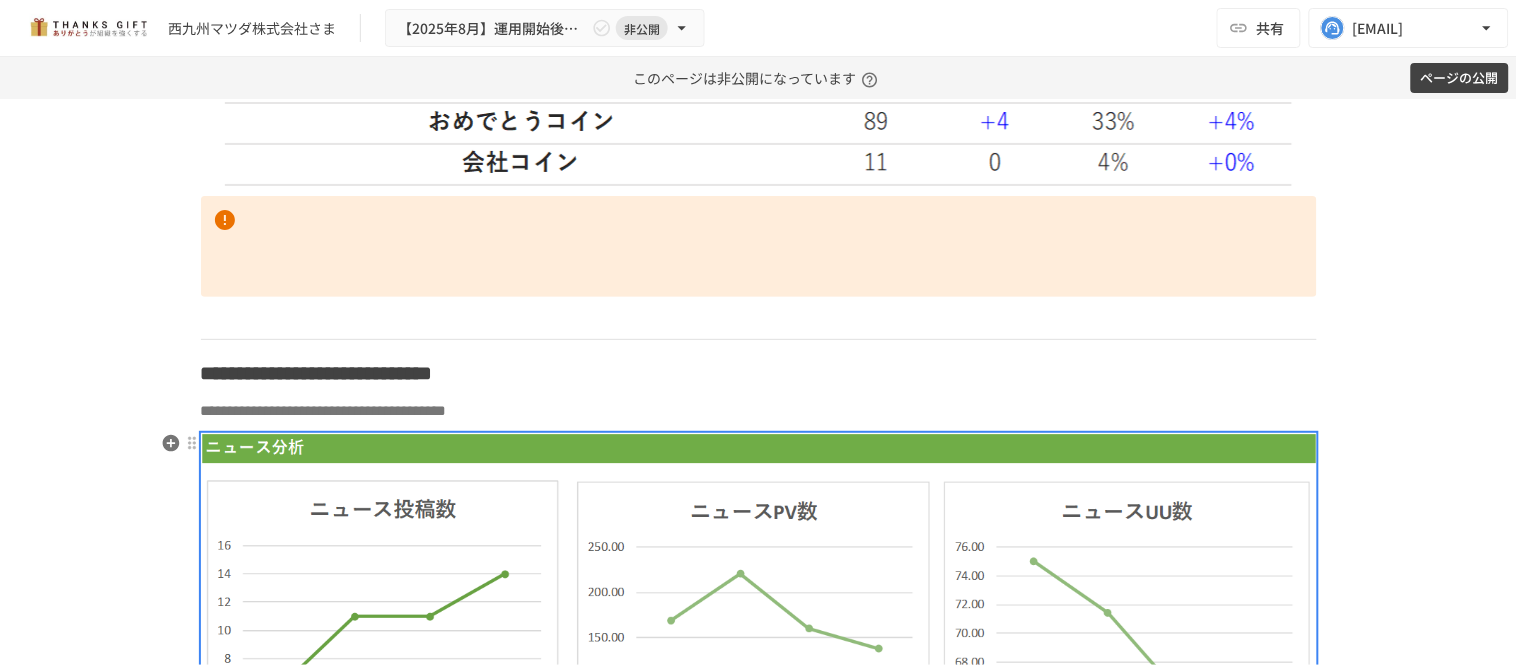 click at bounding box center (759, 991) 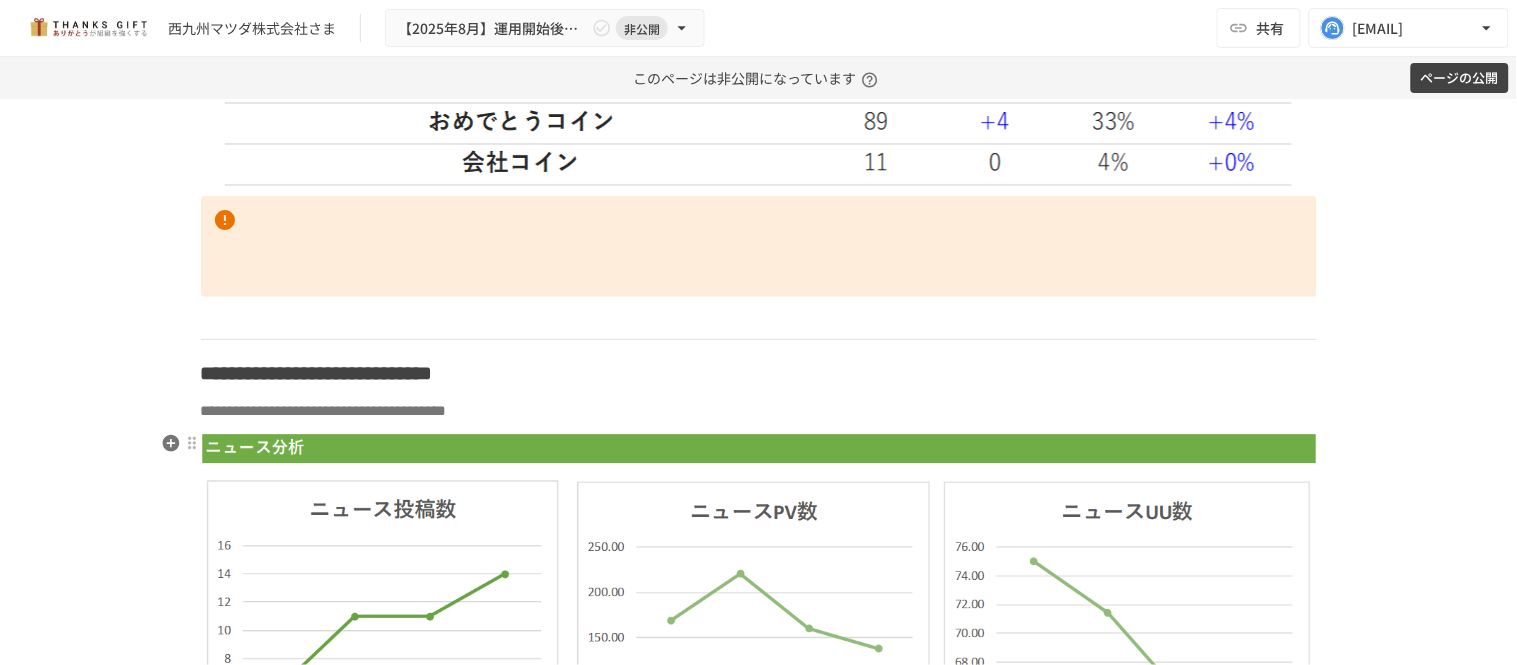 click on "**********" at bounding box center (759, 411) 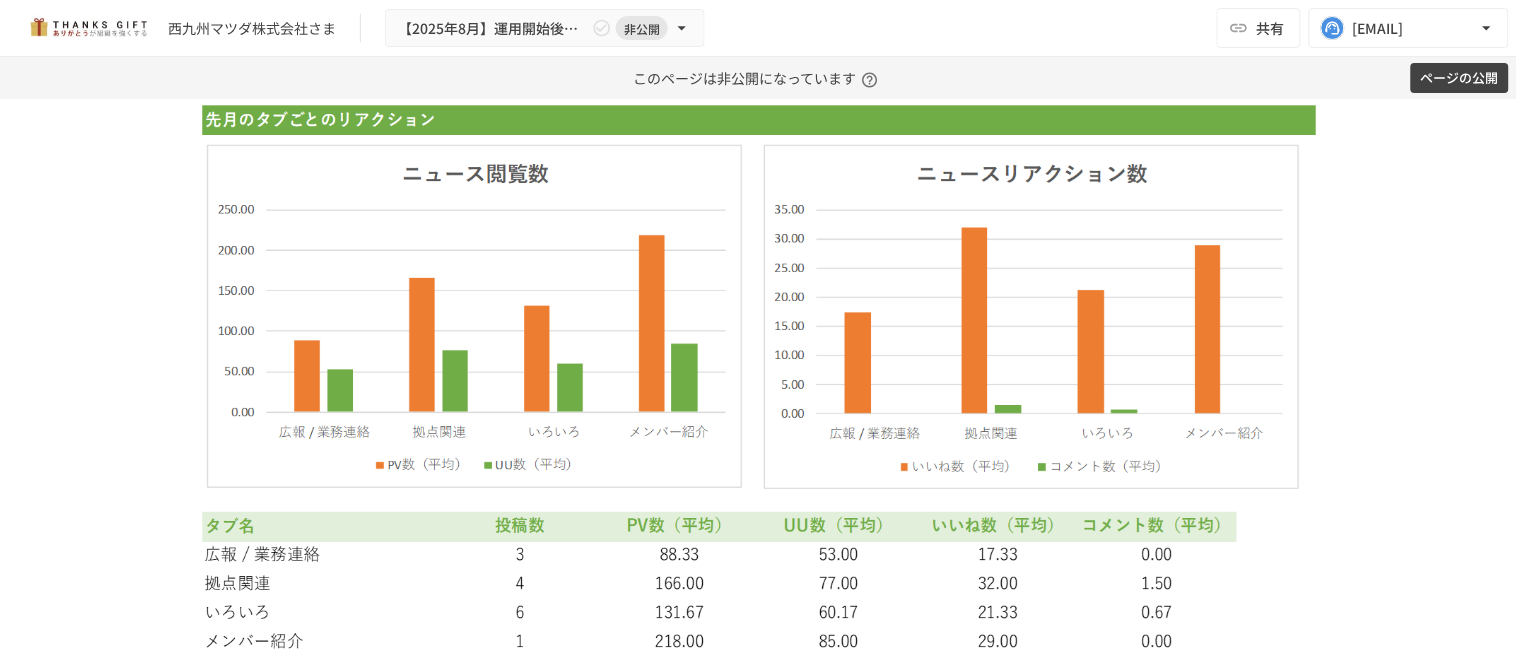 scroll, scrollTop: 5551, scrollLeft: 0, axis: vertical 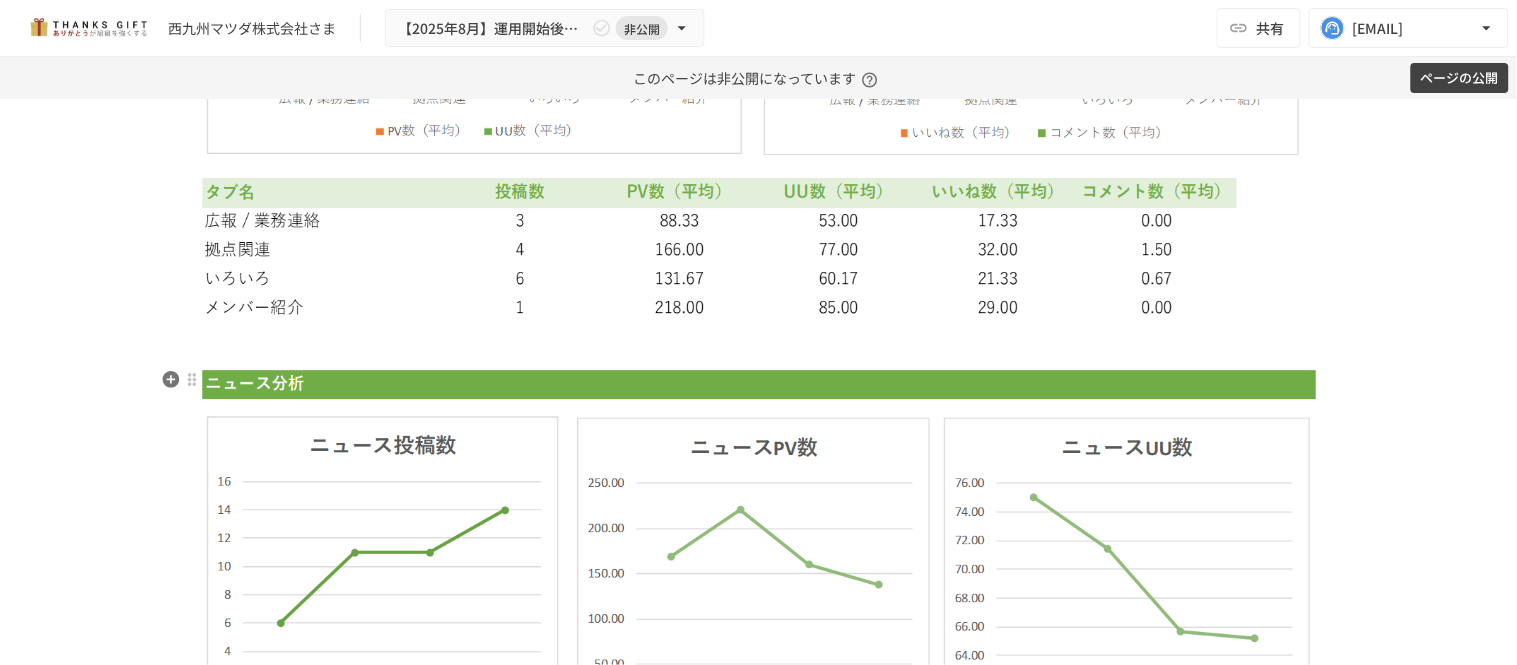 click at bounding box center [759, 927] 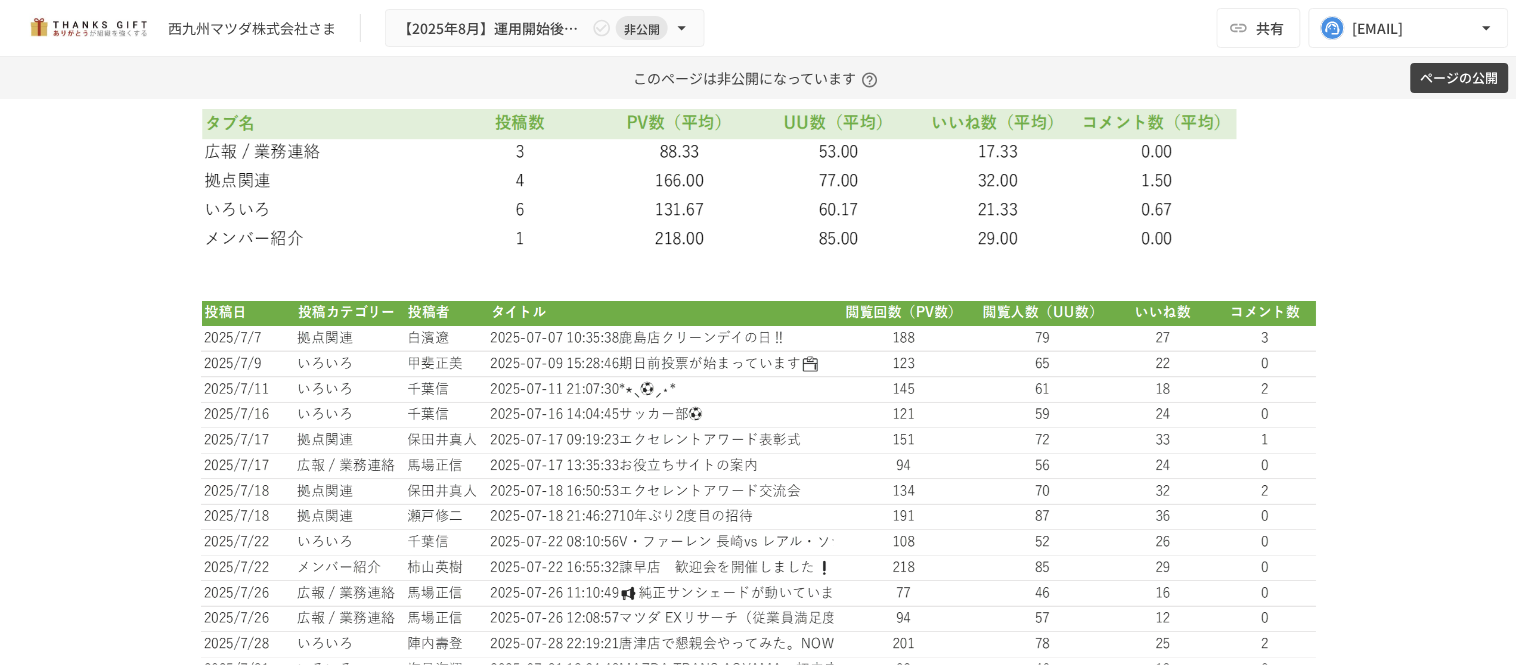 scroll, scrollTop: 5440, scrollLeft: 0, axis: vertical 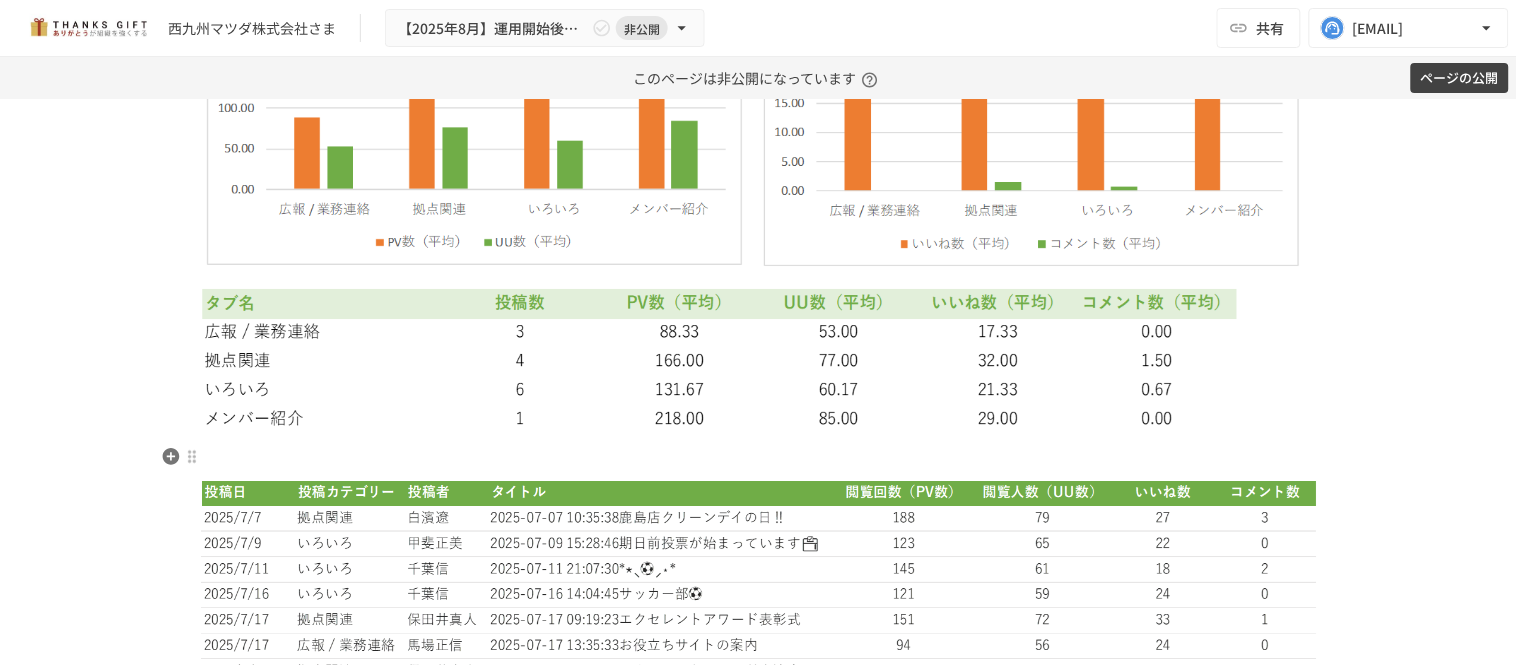 click at bounding box center [759, 672] 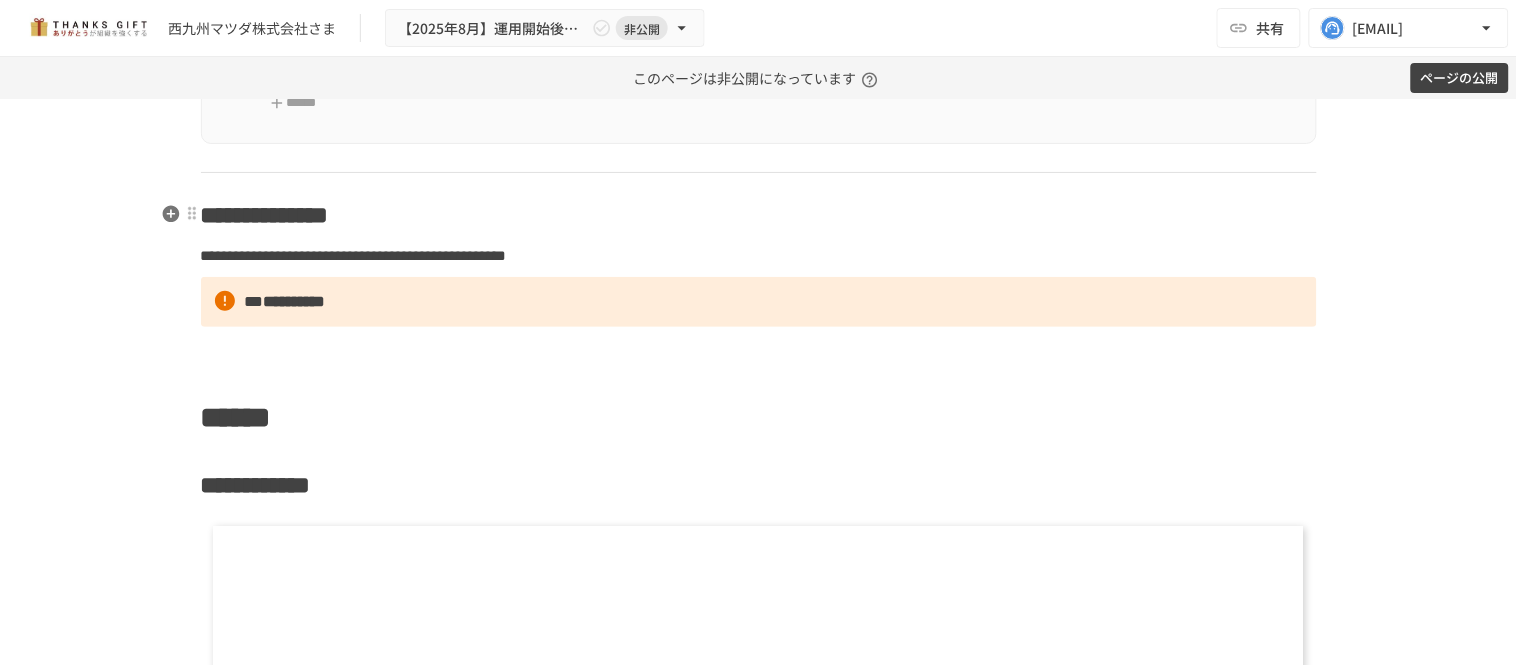 scroll, scrollTop: 6328, scrollLeft: 0, axis: vertical 